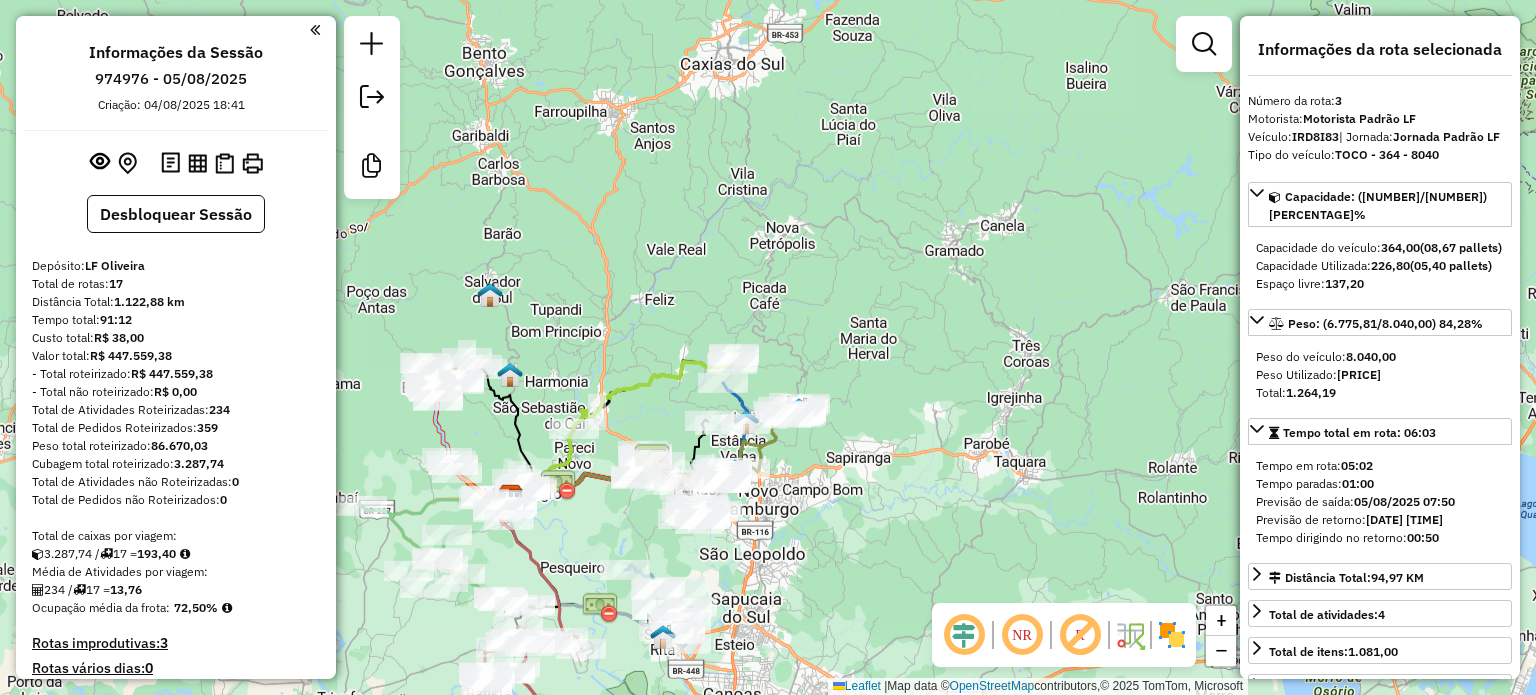 select on "**********" 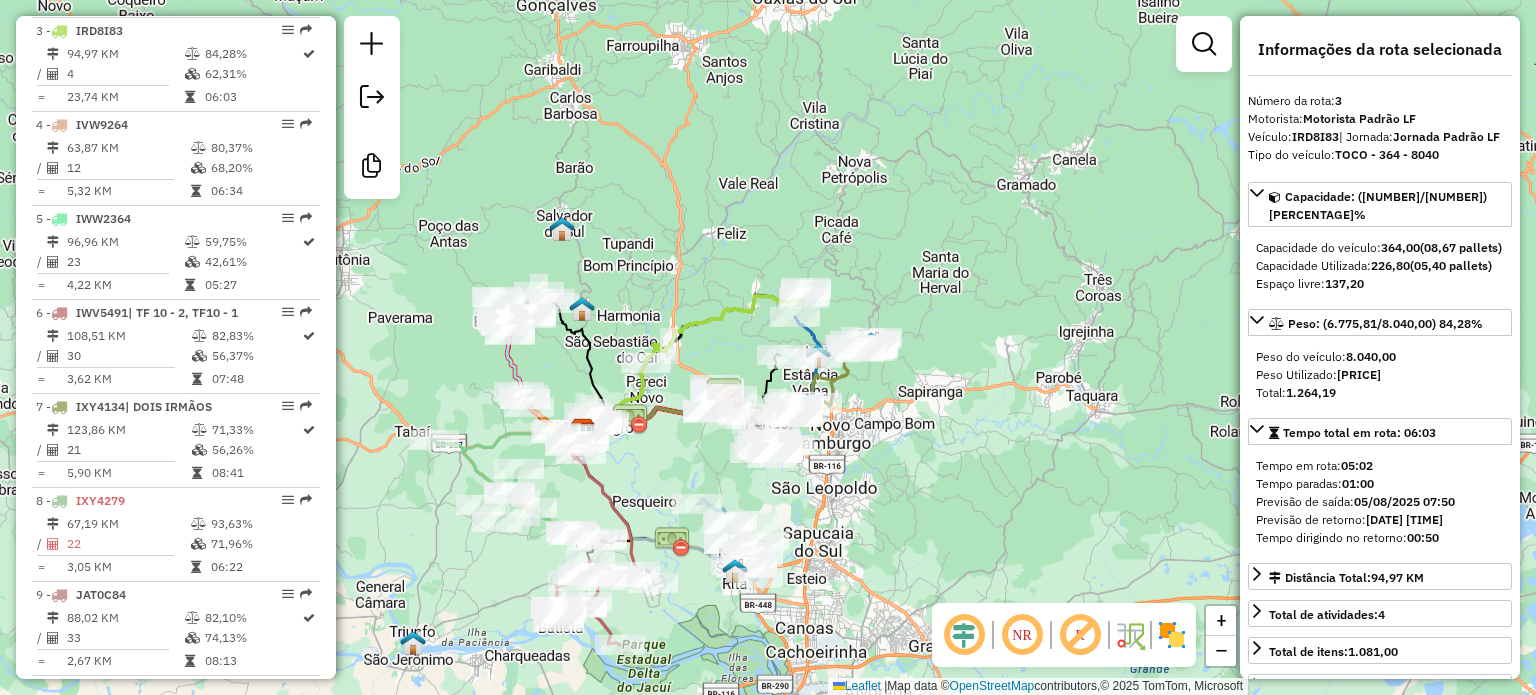 drag, startPoint x: 888, startPoint y: 277, endPoint x: 975, endPoint y: 169, distance: 138.68309 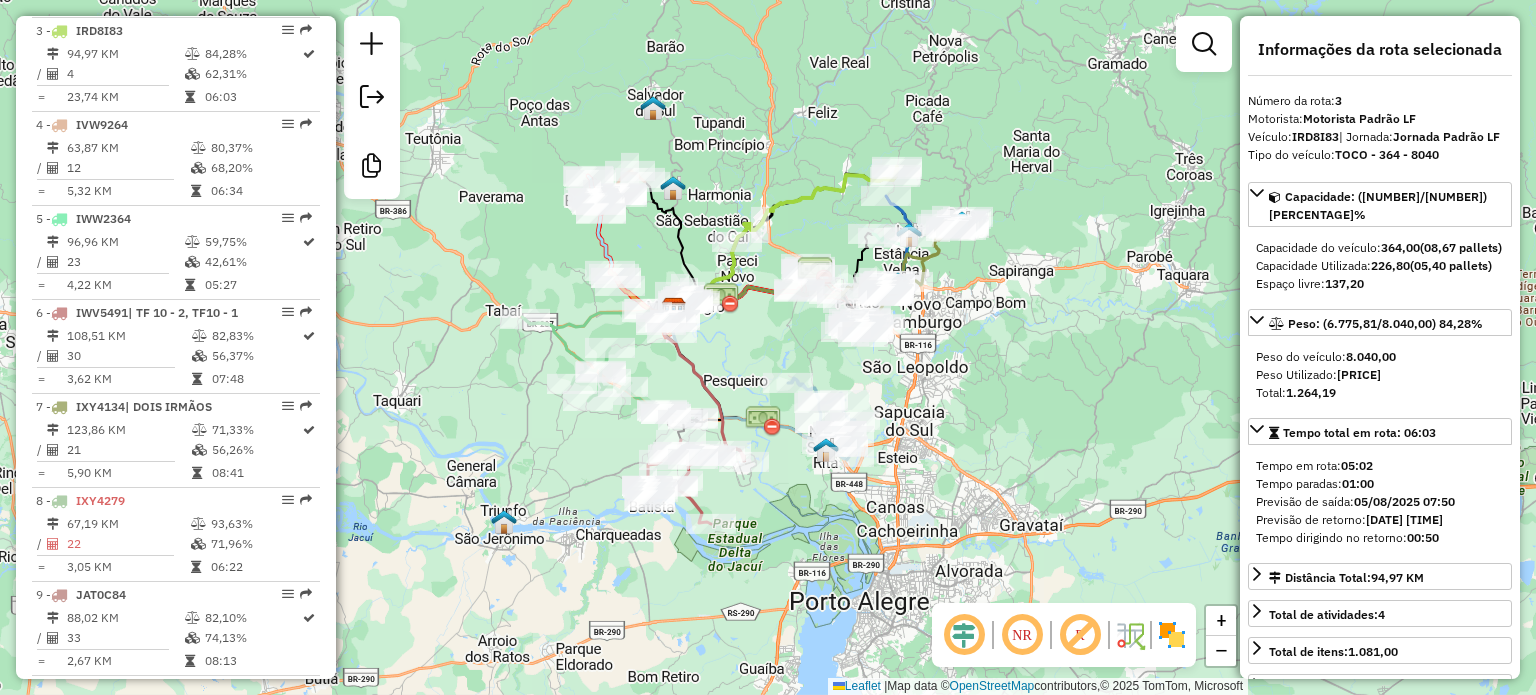 drag, startPoint x: 932, startPoint y: 372, endPoint x: 923, endPoint y: 361, distance: 14.21267 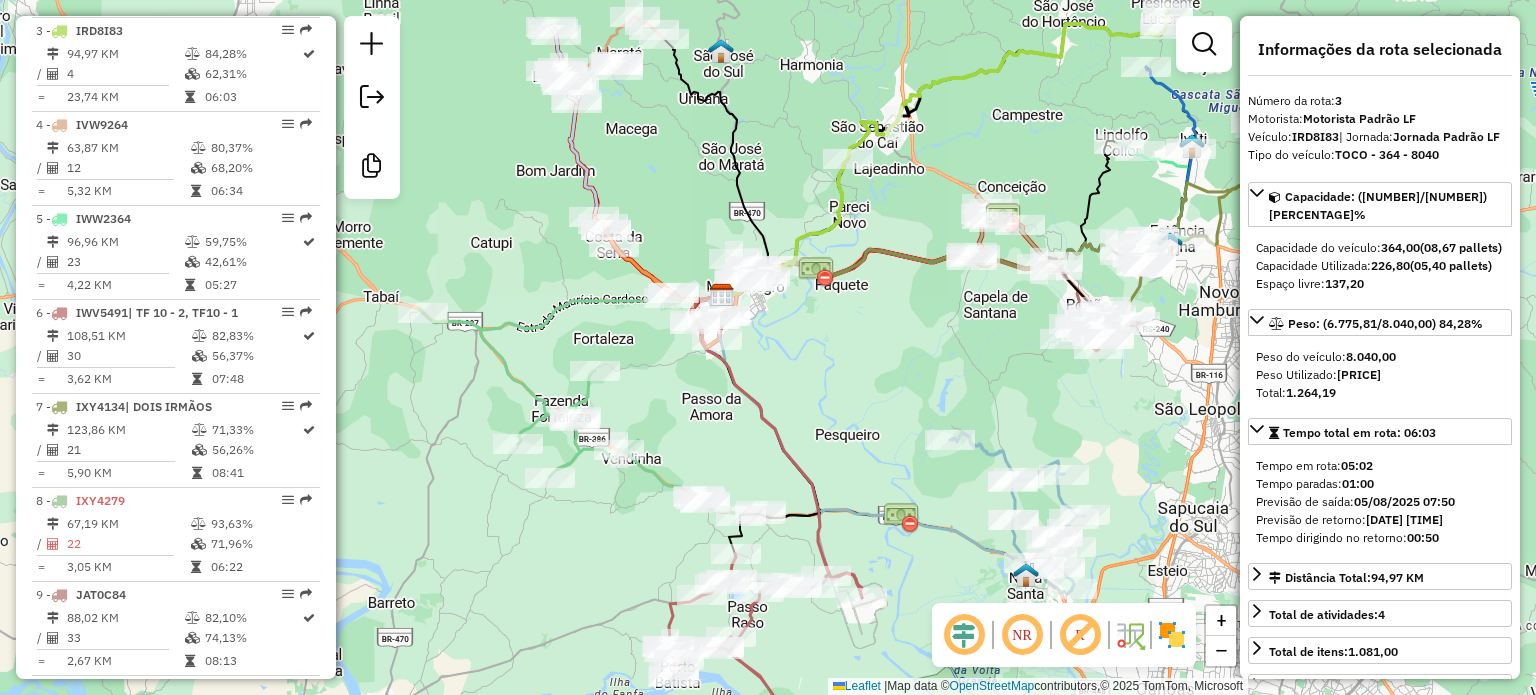 drag, startPoint x: 496, startPoint y: 312, endPoint x: 526, endPoint y: 311, distance: 30.016663 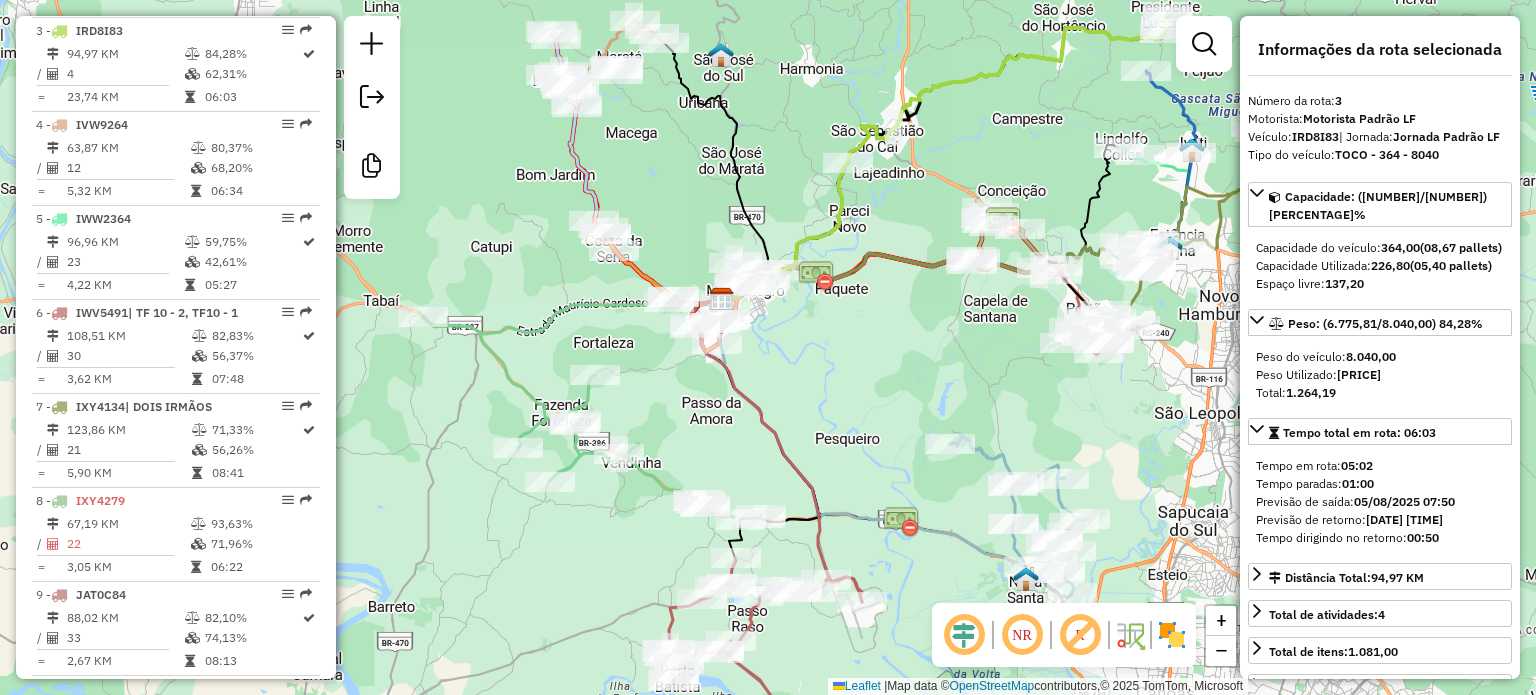 drag, startPoint x: 867, startPoint y: 215, endPoint x: 840, endPoint y: 265, distance: 56.82429 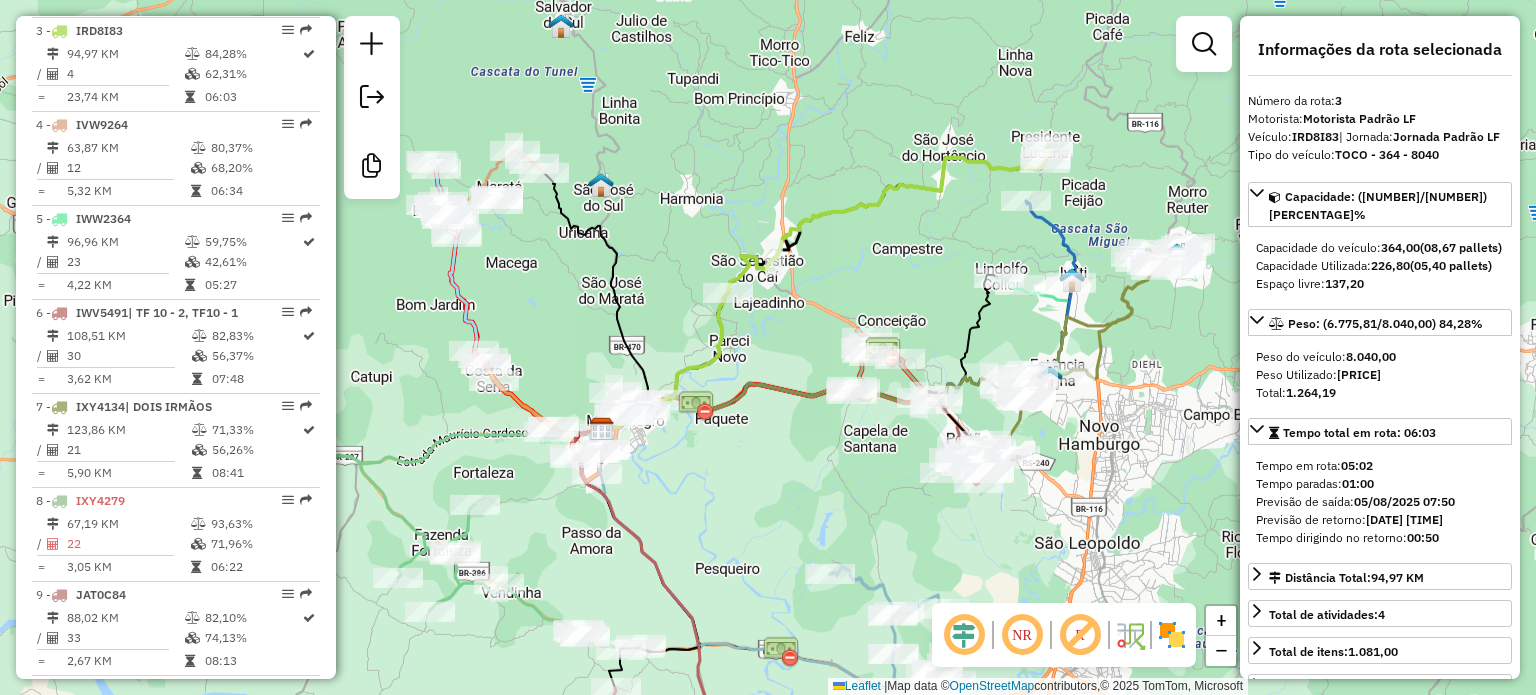 drag, startPoint x: 942, startPoint y: 254, endPoint x: 857, endPoint y: 283, distance: 89.81091 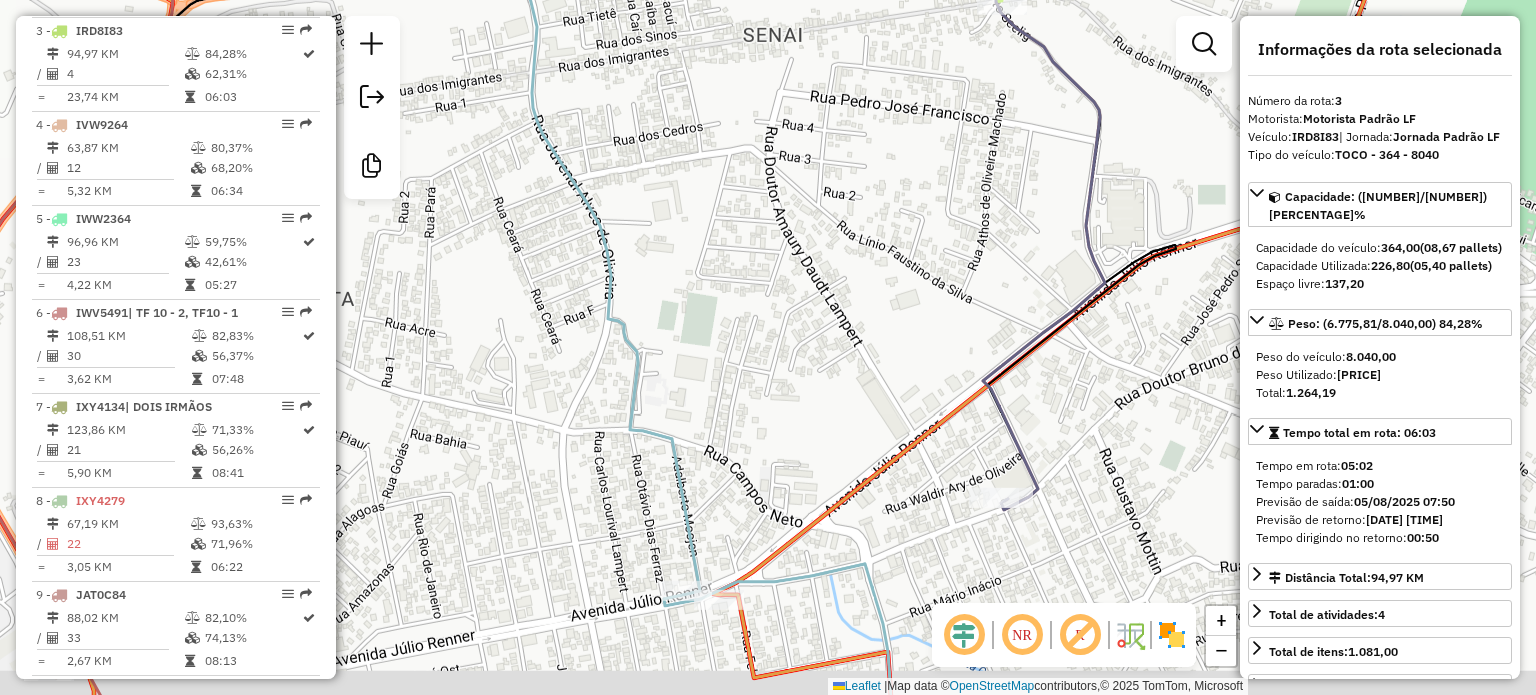 drag, startPoint x: 650, startPoint y: 508, endPoint x: 688, endPoint y: 329, distance: 182.98907 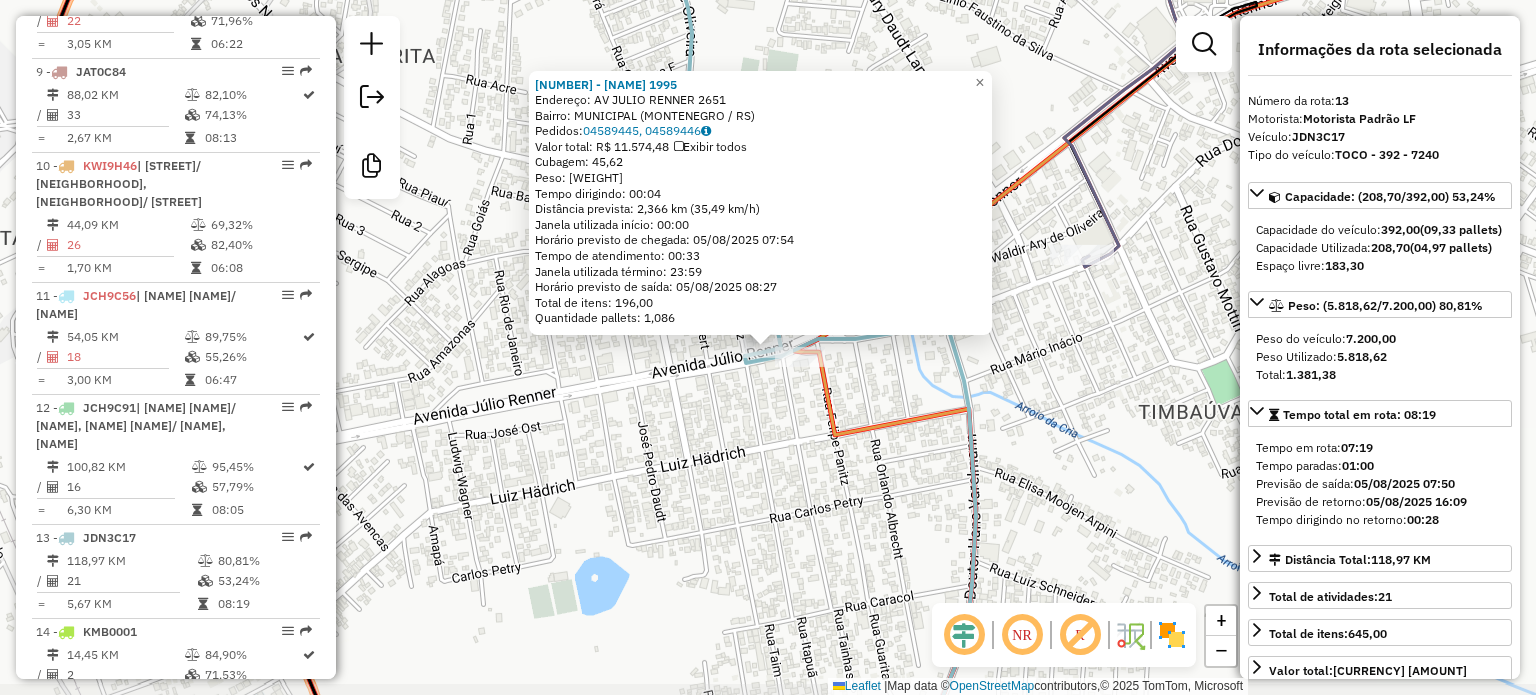 scroll, scrollTop: 1896, scrollLeft: 0, axis: vertical 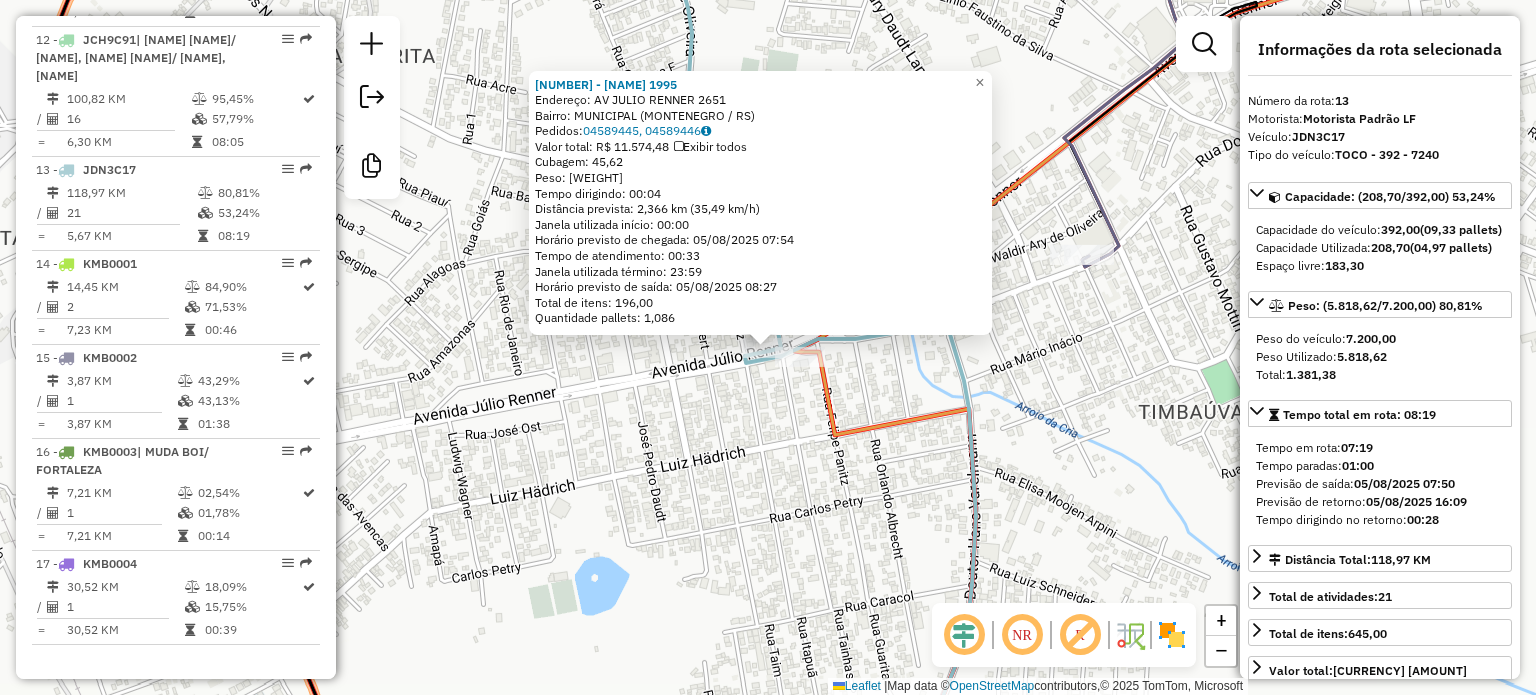 click on "[NUMBER] - [NAME] 1995 Endereço: AV [STREET] [NUMBER] Bairro: [NEIGHBORHOOD] ([CITY] / [STATE]) Pedidos: [NUMBER], [NUMBER] Valor total: R$ [PRICE] Exibir todos Cubagem: [WEIGHT] Peso: [WEIGHT] Tempo dirigindo: [TIME] Distância prevista: [DISTANCE] km ([SPEED] km/h) Janela utilizada início: [TIME] Horário previsto de chegada: [DATE] [TIME] Tempo de atendimento: [TIME] Janela utilizada término: [TIME] Horário previsto de saída: [DATE] [TIME] Total de itens: [NUMBER] Quantidade pallets: [NUMBER] × Janela de atendimento Grade de atendimento Capacidade Transportadoras Veículos Cliente Pedidos Rotas Selecione os dias de semana para filtrar as janelas de atendimento Seg Ter Qua Qui Sex Sáb Dom Informe o período da janela de atendimento: De: Até: Filtrar exatamente a janela do cliente Considerar janela de atendimento padrão Selecione os dias de semana para filtrar as grades de atendimento Seg Ter Qua Qui Sex Sáb Dom Peso mínimo: Peso máximo: De: De:" 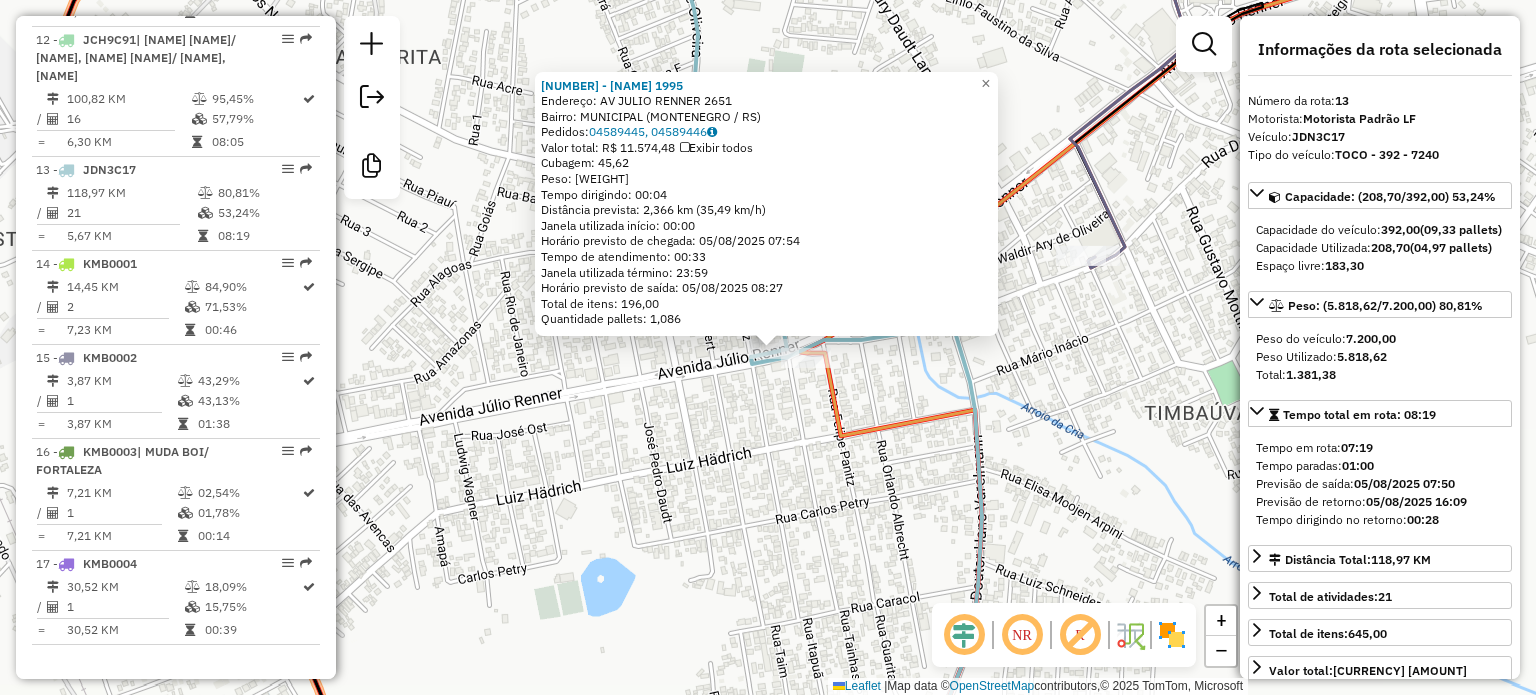 click 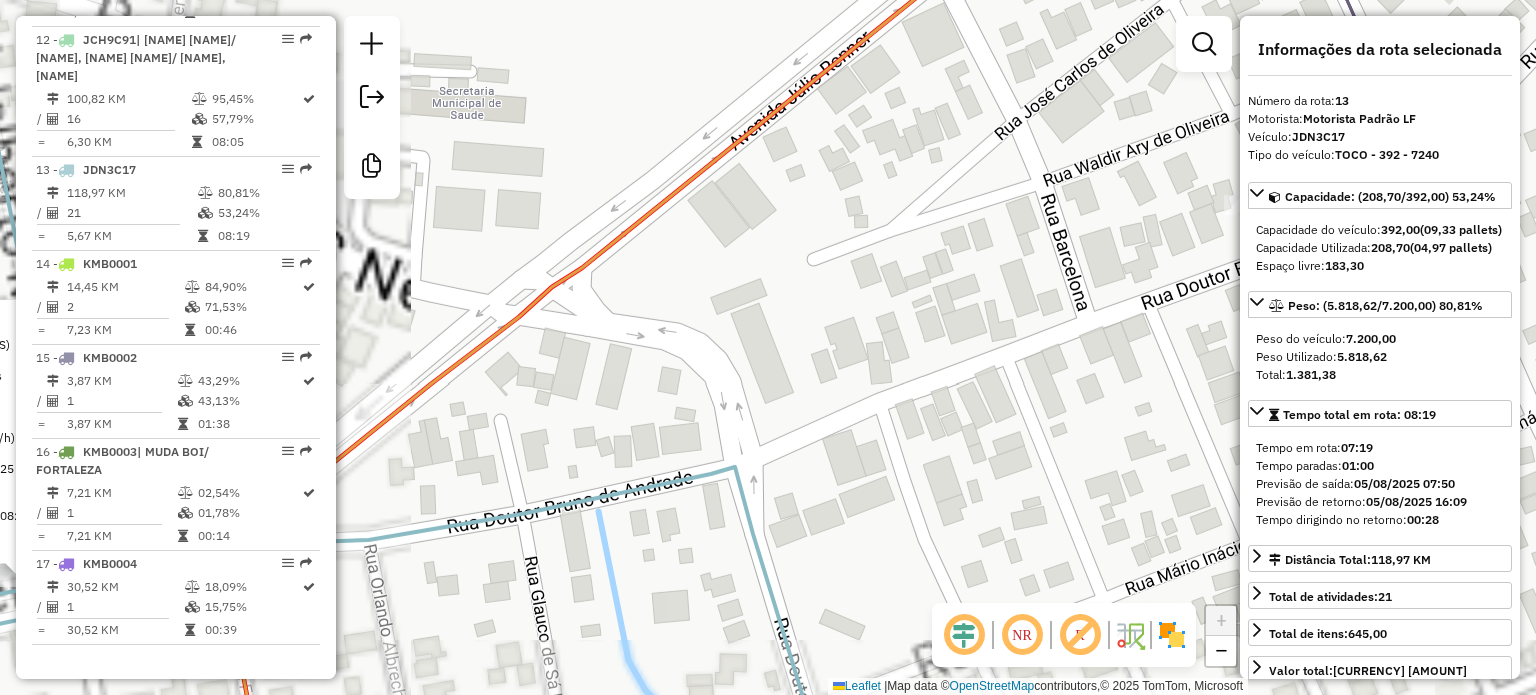 drag, startPoint x: 1089, startPoint y: 289, endPoint x: 887, endPoint y: 339, distance: 208.09613 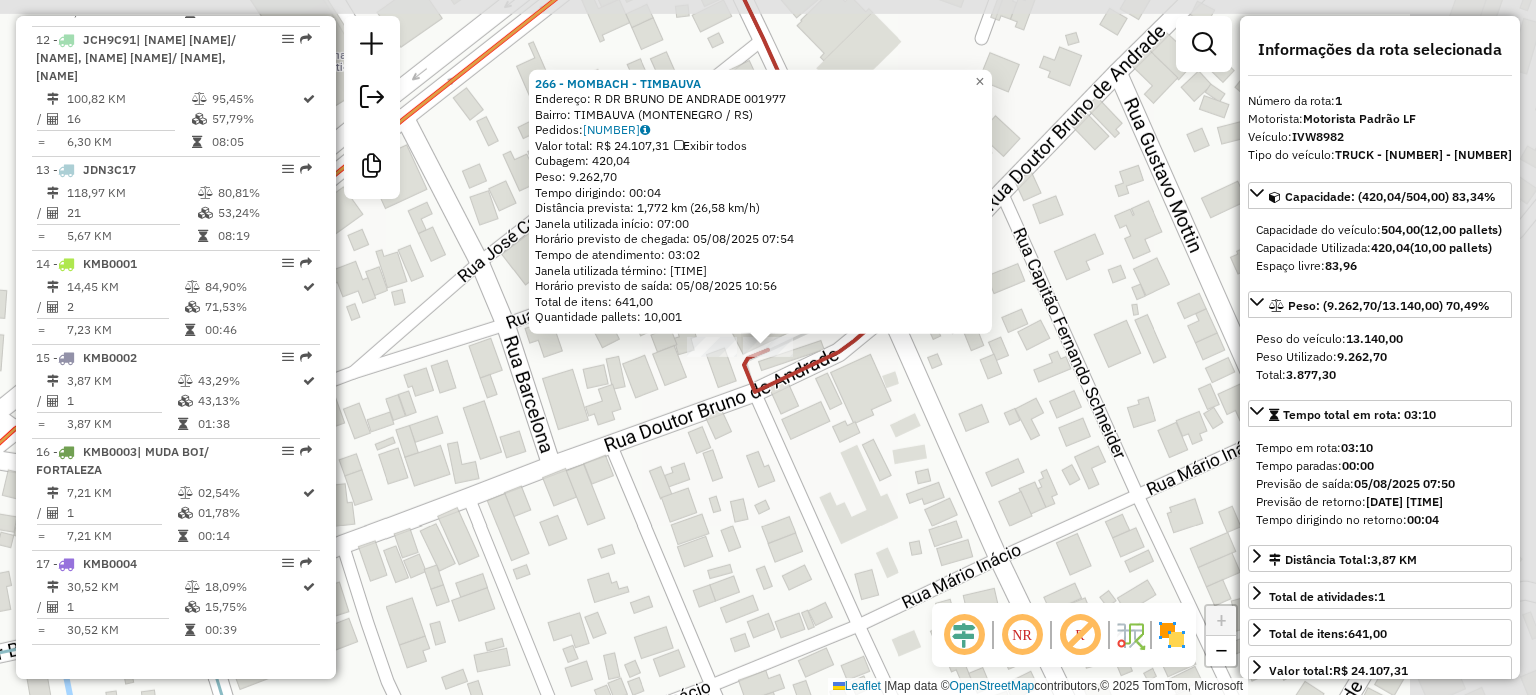 scroll, scrollTop: 806, scrollLeft: 0, axis: vertical 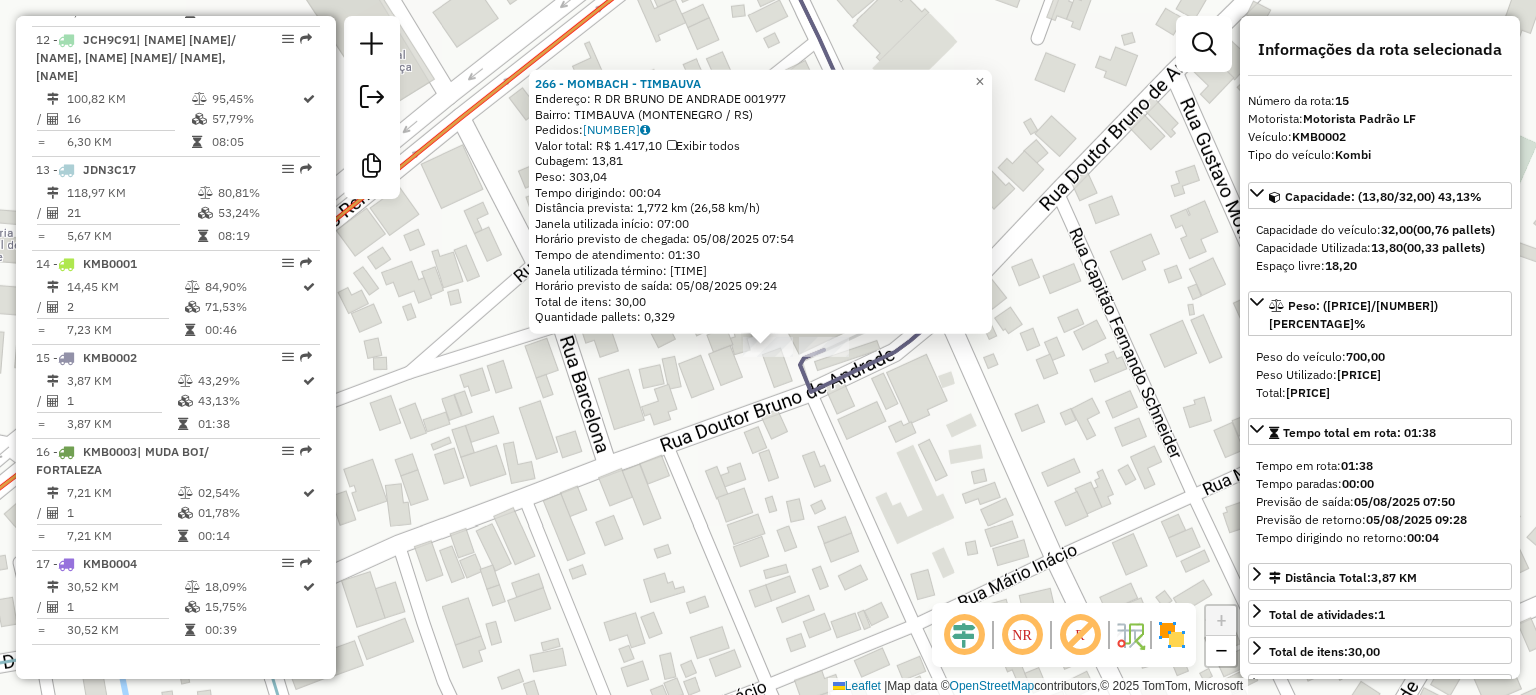 click on "Rota [NUMBER] - Placa [PLATE]  [NUMBER] - [NAME] - [NAME] [NUMBER] - [NAME] - [NAME]  Endereço: R [NAME] [NUMBER]   Bairro: [NAME] ([CITY] / [STATE])   Pedidos:  [NUMBER]   Valor total: [CURRENCY] [NUMBER]   Exibir todos   Cubagem: [NUMBER]  Peso: [NUMBER]  Tempo dirigindo: [TIME]   Distância prevista: [NUMBER] km ([NUMBER] km/h)   Janela utilizada início: [TIME]   Horário previsto de chegada: [DATE] [TIME]   Tempo de atendimento: [TIME]   Janela utilizada término: [TIME]   Horário previsto de saída: [DATE] [TIME]   Total de itens: [NUMBER]   Quantidade pallets: [NUMBER]  × Janela de atendimento Grade de atendimento Capacidade Transportadoras Veículos Cliente Pedidos  Rotas Selecione os dias de semana para filtrar as janelas de atendimento  Seg   Ter   Qua   Qui   Sex   Sáb   Dom  Informe o período da janela de atendimento: De: Até:  Filtrar exatamente a janela do cliente  Considerar janela de atendimento padrão  Selecione os dias de semana para filtrar as grades de atendimento  Seg   Ter  +" 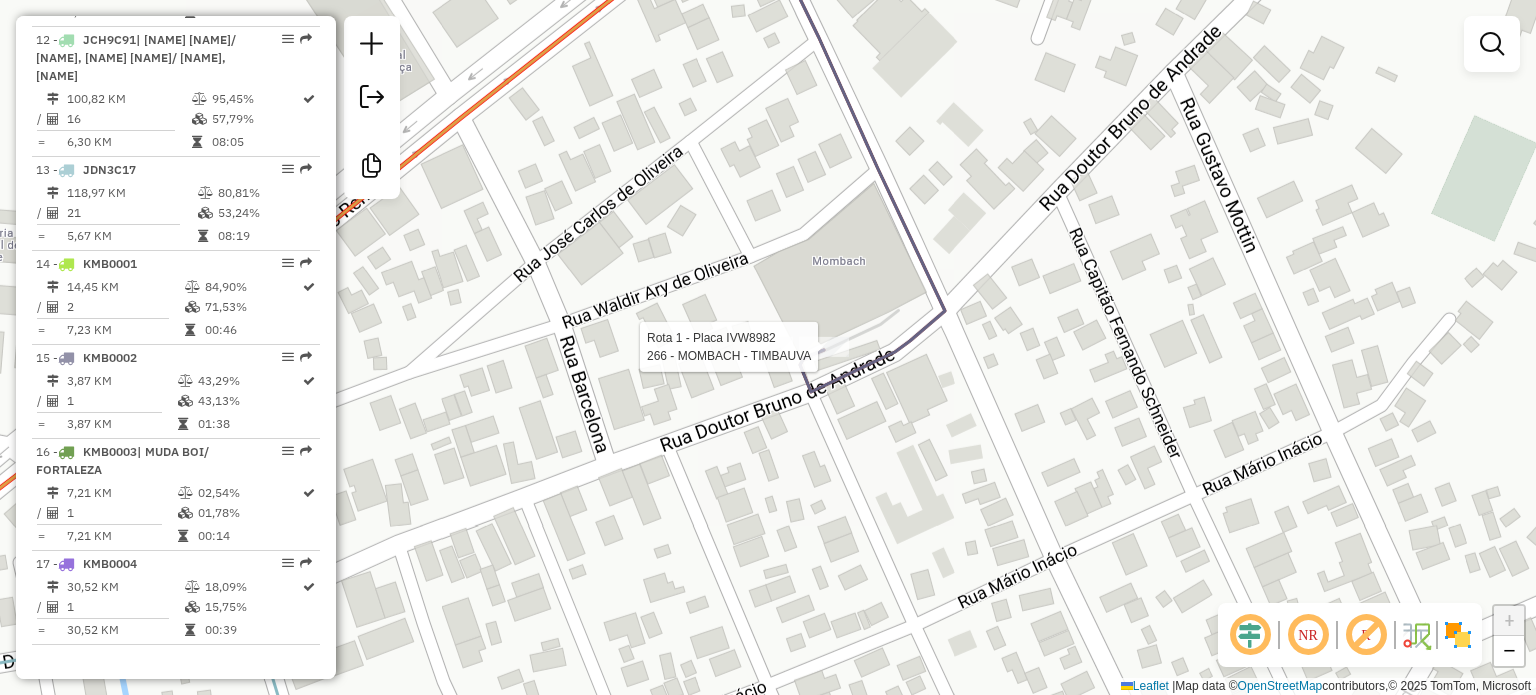 select on "**********" 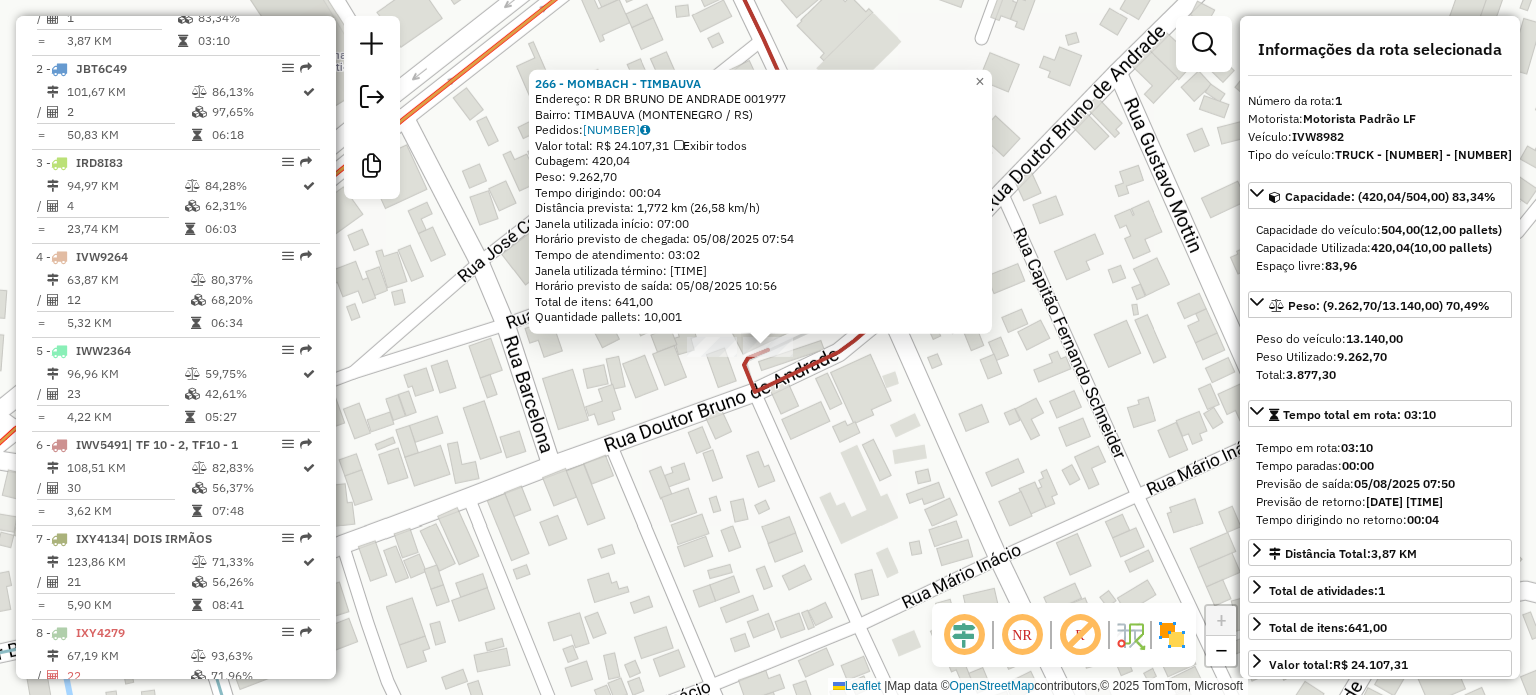 scroll, scrollTop: 806, scrollLeft: 0, axis: vertical 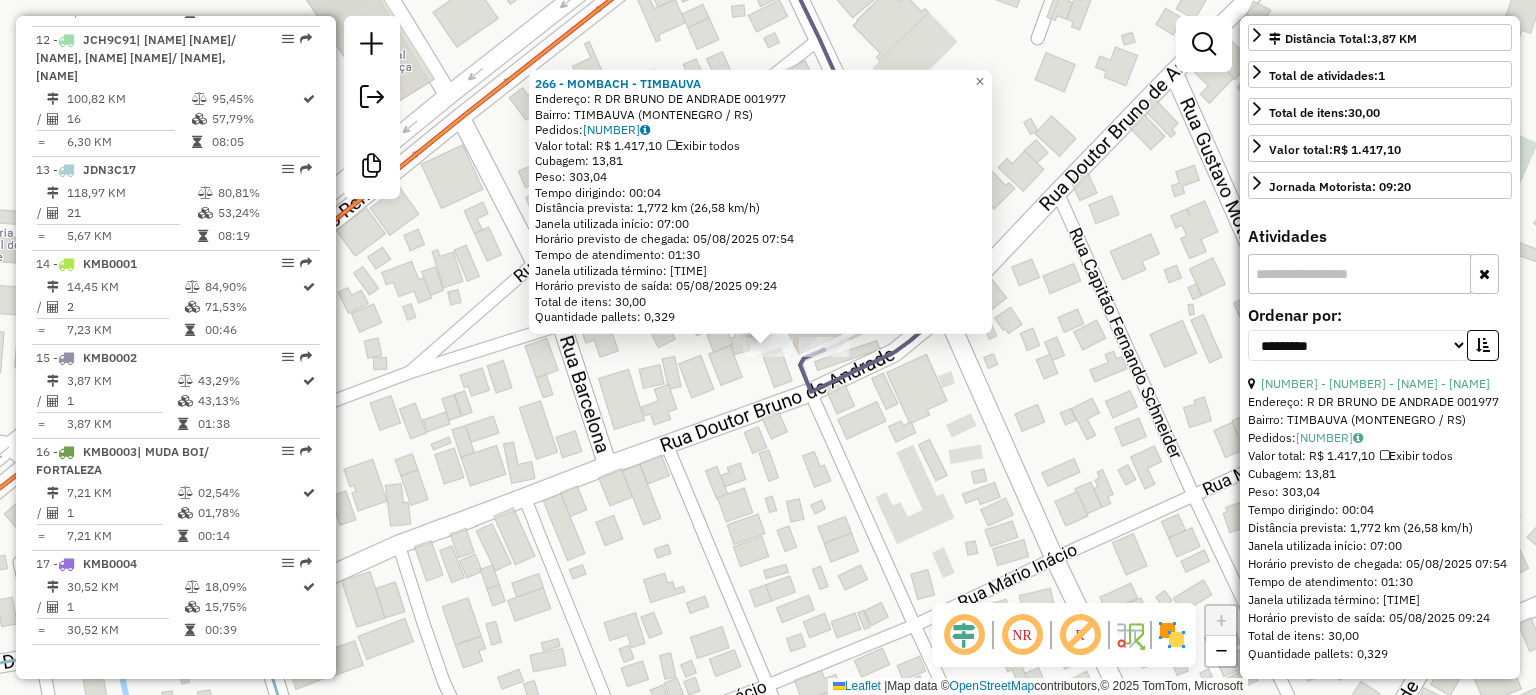 click on "[NUMBER] - [NAME] - [NAME]  Endereço: R [NAME] [NUMBER]   Bairro: [NAME] ([CITY] / [STATE])   Pedidos:  [NUMBER]   Valor total: [CURRENCY] [NUMBER]   Exibir todos   Cubagem: [NUMBER]  Peso: [NUMBER]  Tempo dirigindo: [TIME]   Distância prevista: [NUMBER] km ([NUMBER] km/h)   Janela utilizada início: [TIME]   Horário previsto de chegada: [DATE] [TIME]   Tempo de atendimento: [TIME]   Janela utilizada término: [TIME]   Horário previsto de saída: [DATE] [TIME]   Total de itens: [NUMBER]   Quantidade pallets: [NUMBER]  × Janela de atendimento Grade de atendimento Capacidade Transportadoras Veículos Cliente Pedidos  Rotas Selecione os dias de semana para filtrar as janelas de atendimento  Seg   Ter   Qua   Qui   Sex   Sáb   Dom  Informe o período da janela de atendimento: De: Até:  Filtrar exatamente a janela do cliente  Considerar janela de atendimento padrão  Selecione os dias de semana para filtrar as grades de atendimento  Seg   Ter   Qua   Qui   Sex   Sáb   Dom   Peso mínimo:   Peso máximo:   De:   Até:" 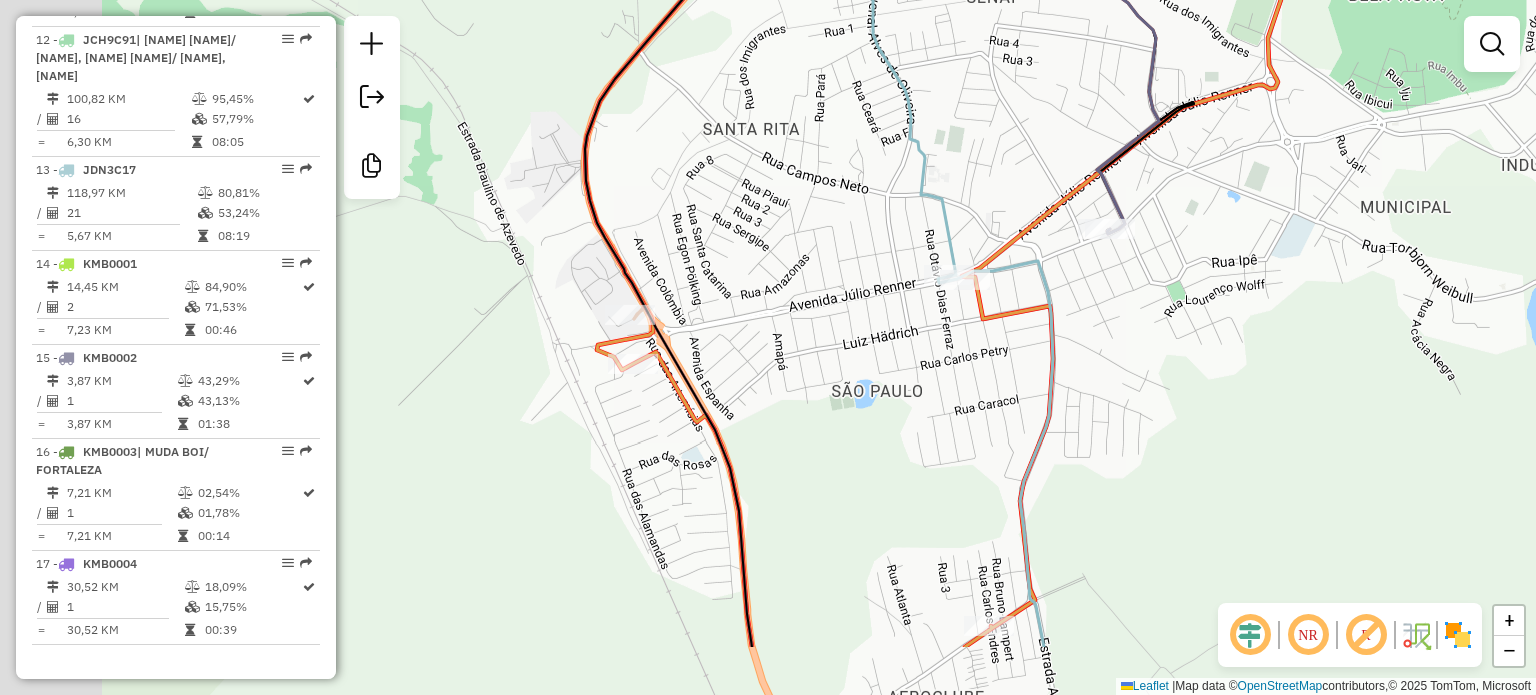 drag, startPoint x: 612, startPoint y: 447, endPoint x: 883, endPoint y: 329, distance: 295.5757 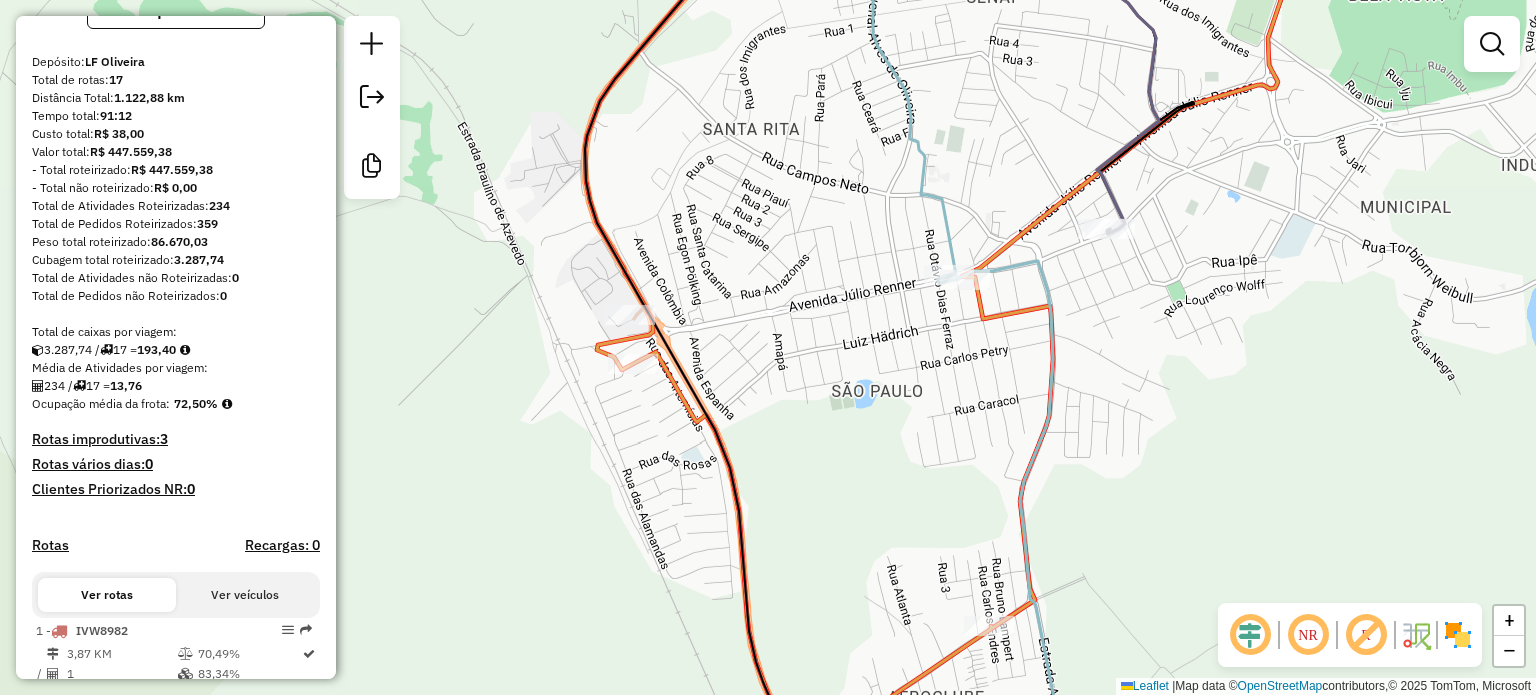 scroll, scrollTop: 400, scrollLeft: 0, axis: vertical 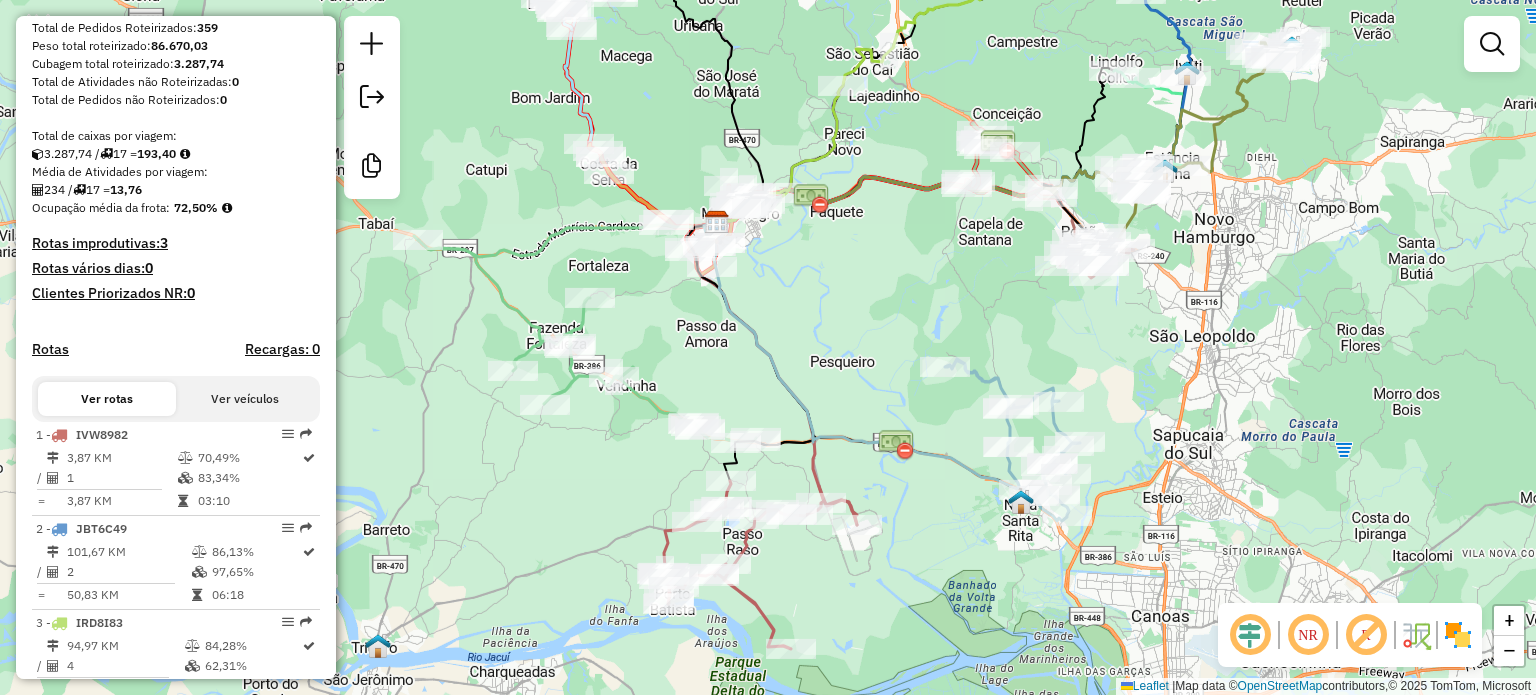 drag, startPoint x: 686, startPoint y: 325, endPoint x: 668, endPoint y: 323, distance: 18.110771 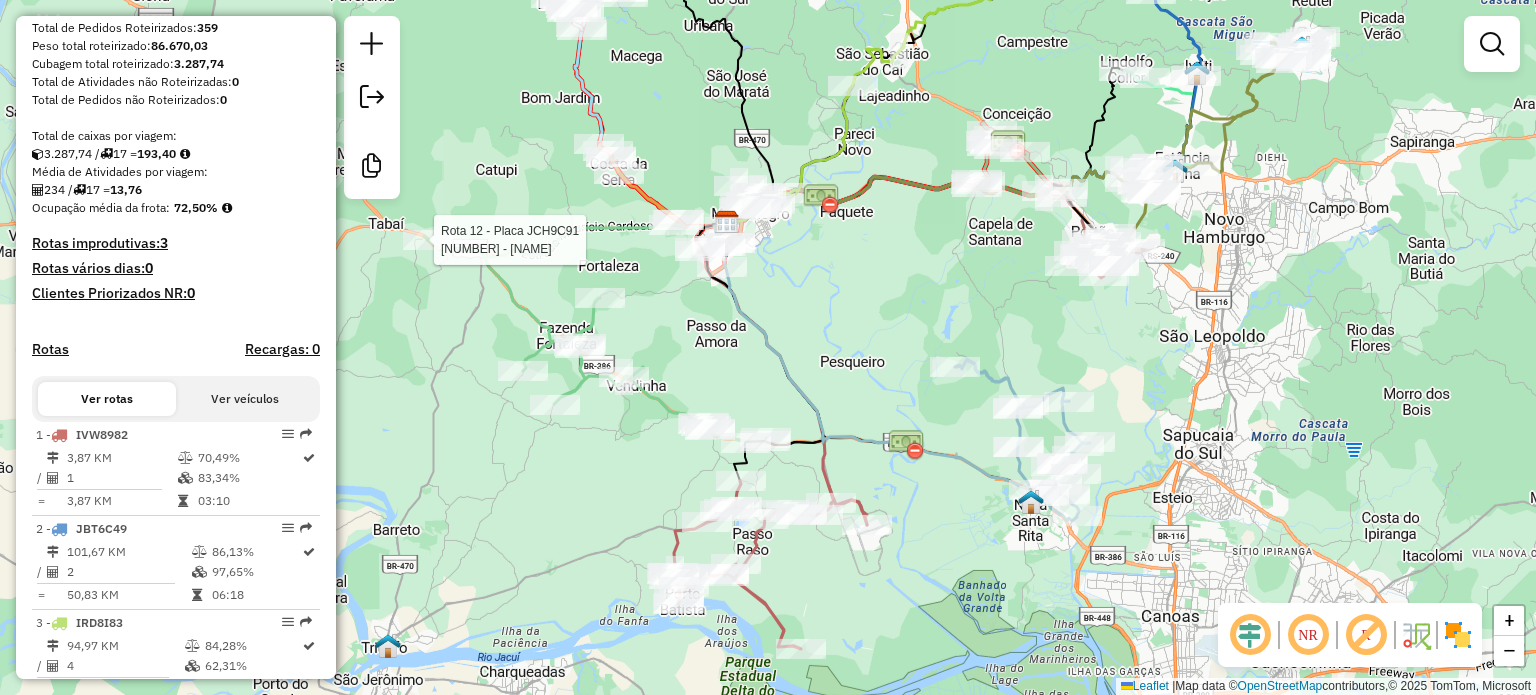 select on "**********" 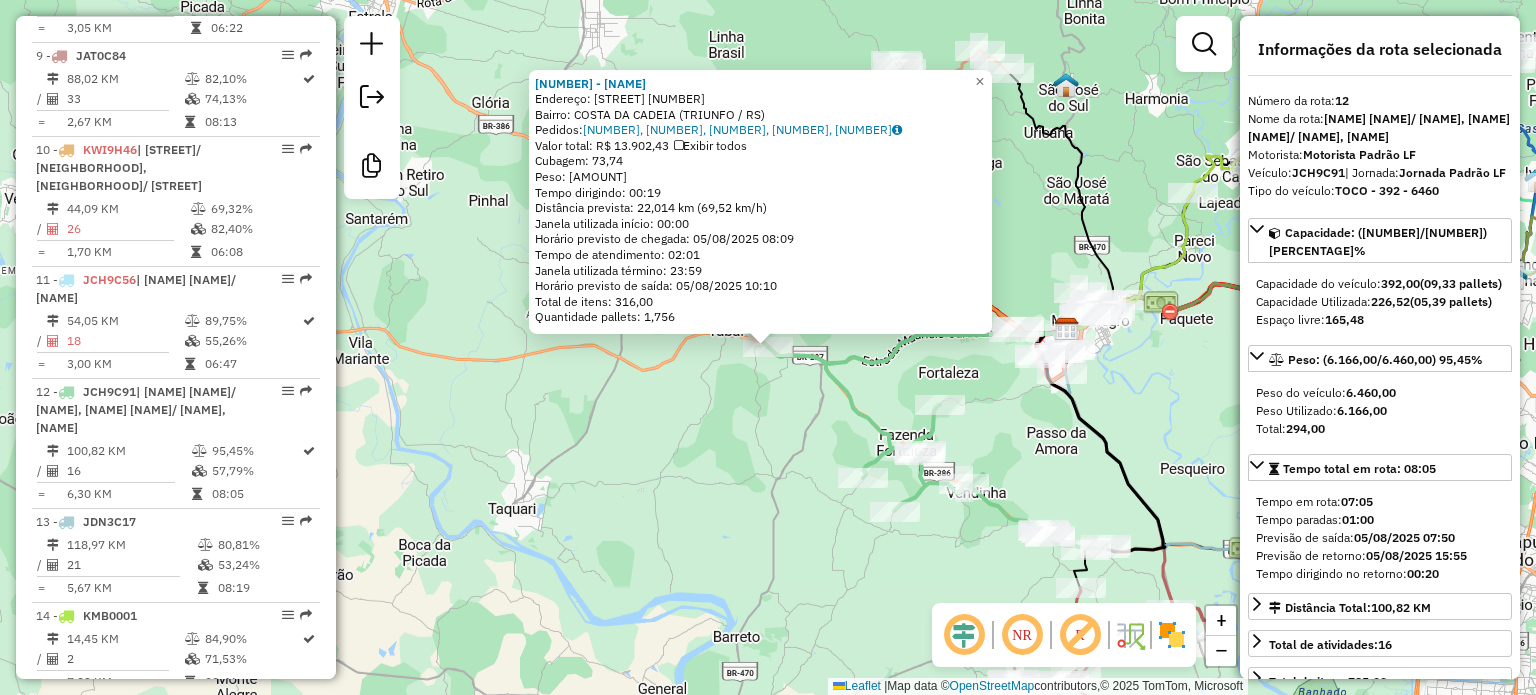 scroll, scrollTop: 1896, scrollLeft: 0, axis: vertical 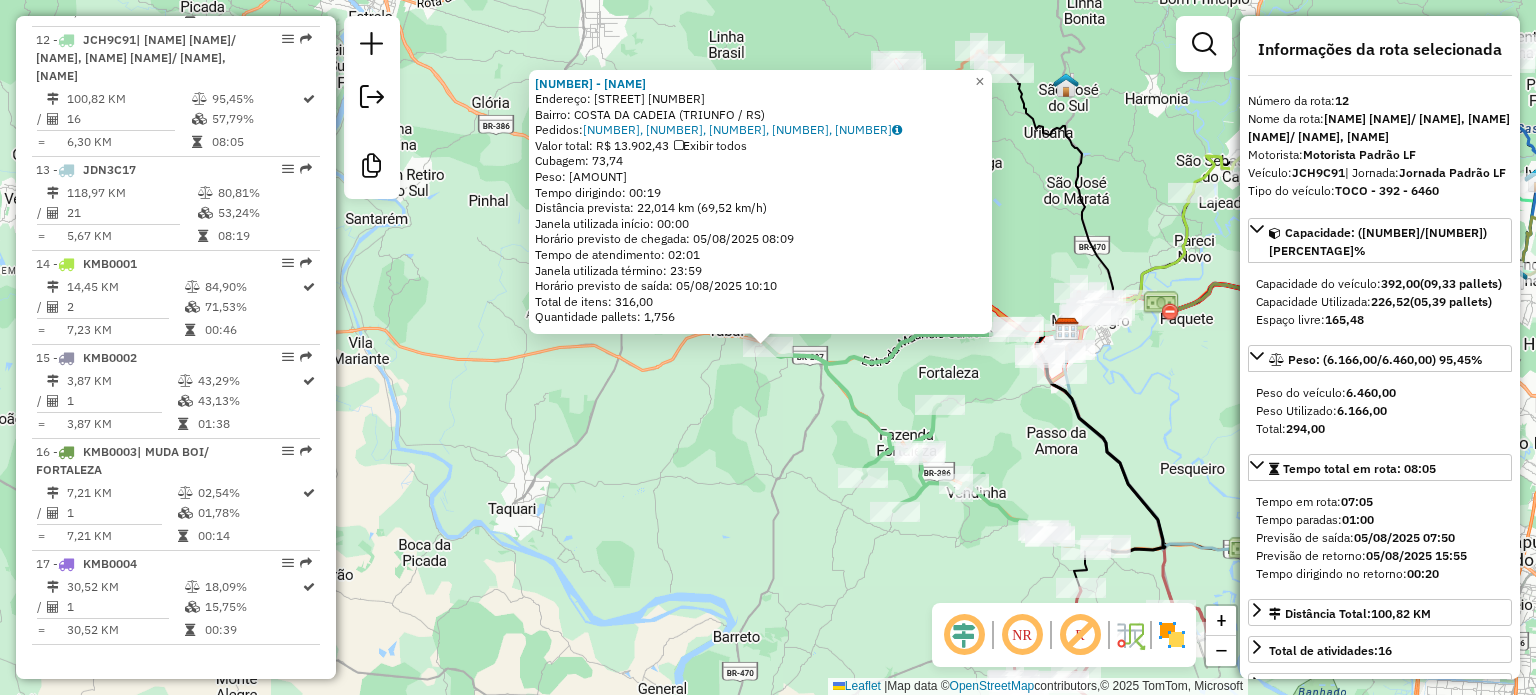 click on "[NAME]  Endereço: [STREET] [NUMBER]   Bairro: [NEIGHBORHOOD] ([CITY] / [STATE])   Pedidos:  [NUMBER], [NUMBER], [NUMBER], [NUMBER], [NUMBER]   Valor total: [CURRENCY] [AMOUNT]   Exibir todos   Cubagem: [AMOUNT]  Peso: [AMOUNT]  Tempo dirigindo: [TIME]   Distância prevista: [DISTANCE] ([SPEED])   Janela utilizada início: [TIME]   Horário previsto de chegada: [DATE] [TIME]   Tempo de atendimento: [TIME]   Janela utilizada término: [TIME]   Horário previsto de saída: [DATE] [TIME]   Total de itens: [AMOUNT]   Quantidade pallets: [AMOUNT]  × Janela de atendimento Grade de atendimento Capacidade Transportadoras Veículos Cliente Pedidos  Rotas Selecione os dias de semana para filtrar as janelas de atendimento  Seg   Ter   Qua   Qui   Sex   Sáb   Dom  Informe o período da janela de atendimento: De: Até:  Filtrar exatamente a janela do cliente  Considerar janela de atendimento padrão  Selecione os dias de semana para filtrar as grades de atendimento  Seg   Ter   Qua   Qui   Sex   Sáb   Dom" 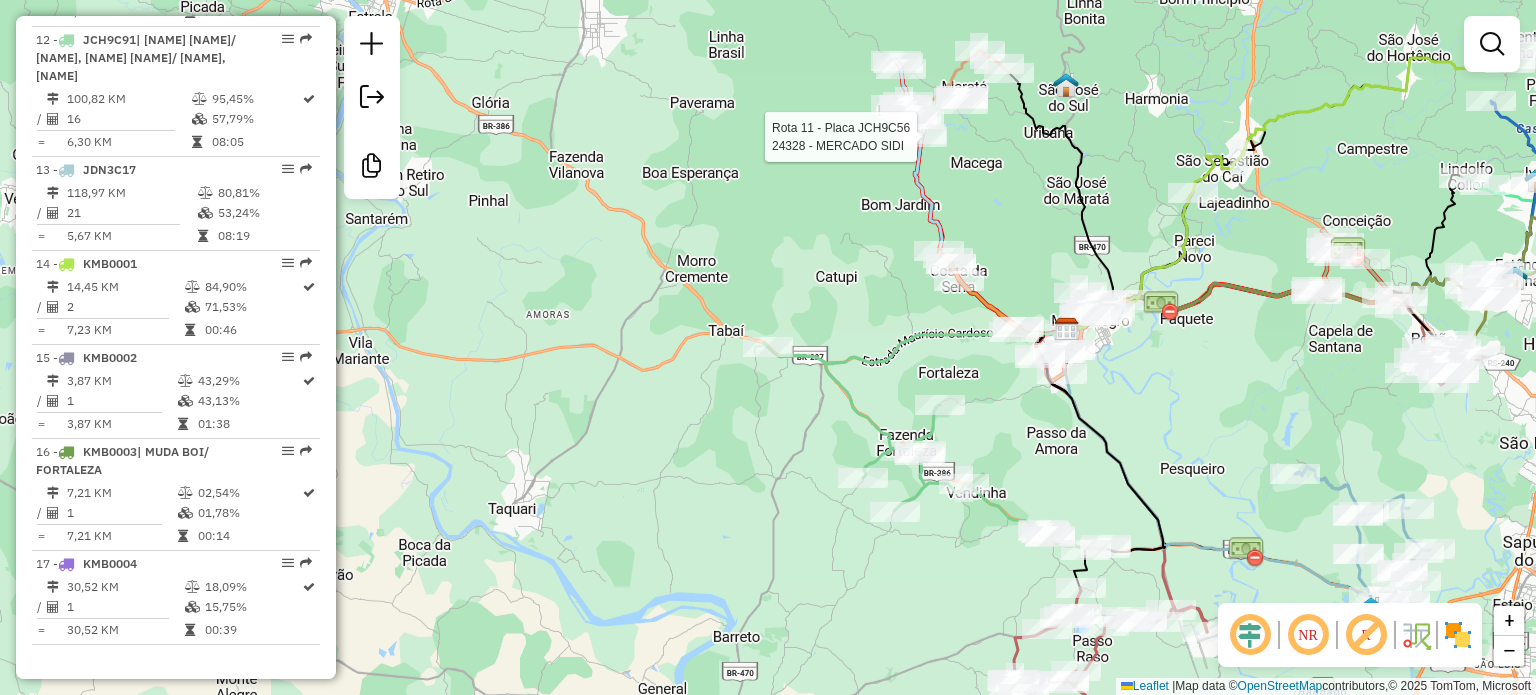 select on "**********" 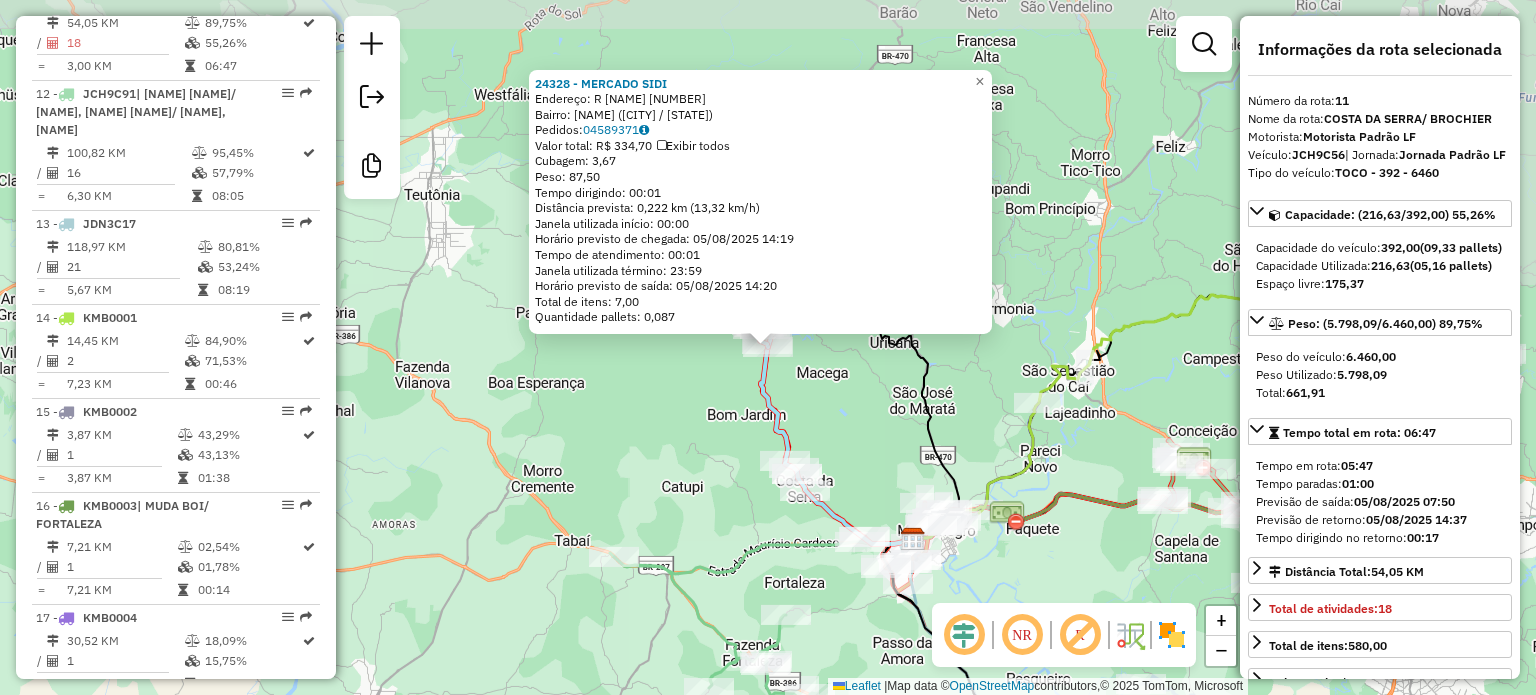 scroll, scrollTop: 1798, scrollLeft: 0, axis: vertical 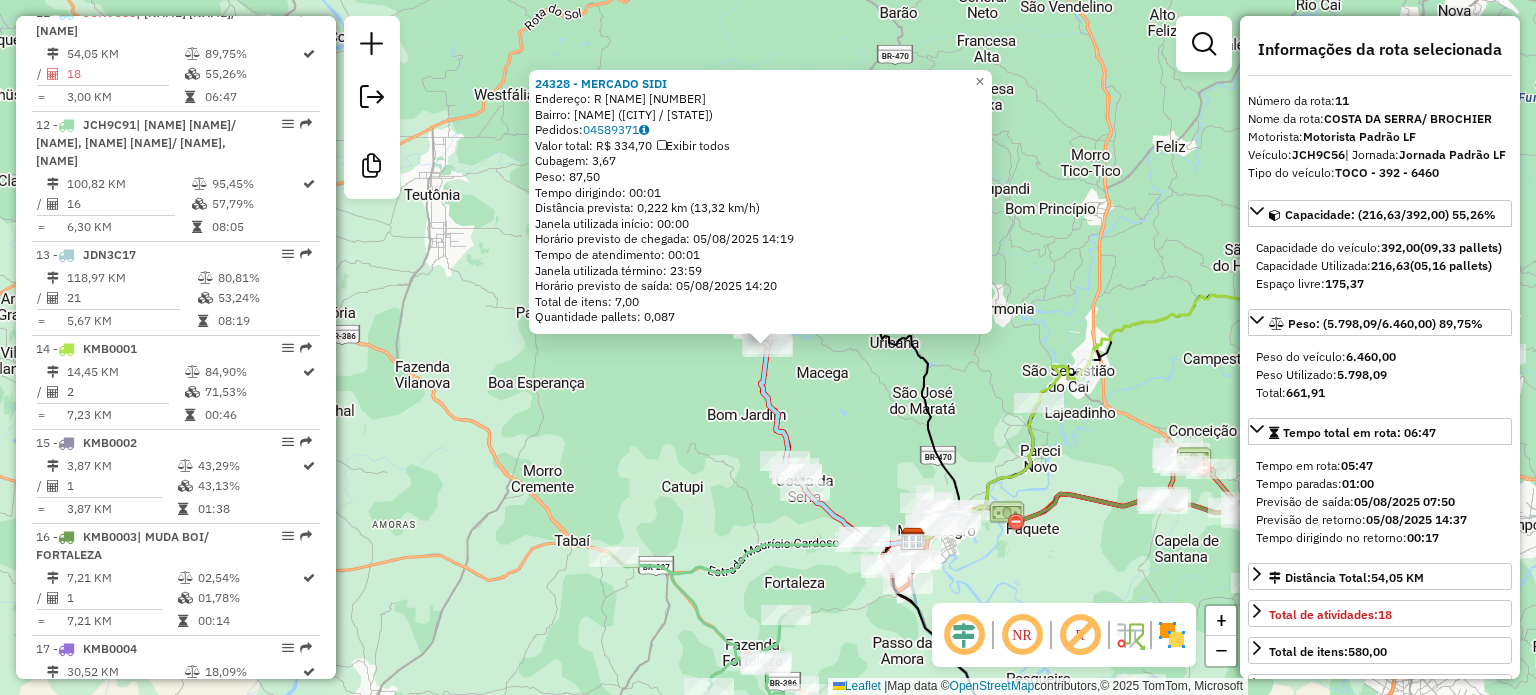 drag, startPoint x: 868, startPoint y: 439, endPoint x: 846, endPoint y: 379, distance: 63.90618 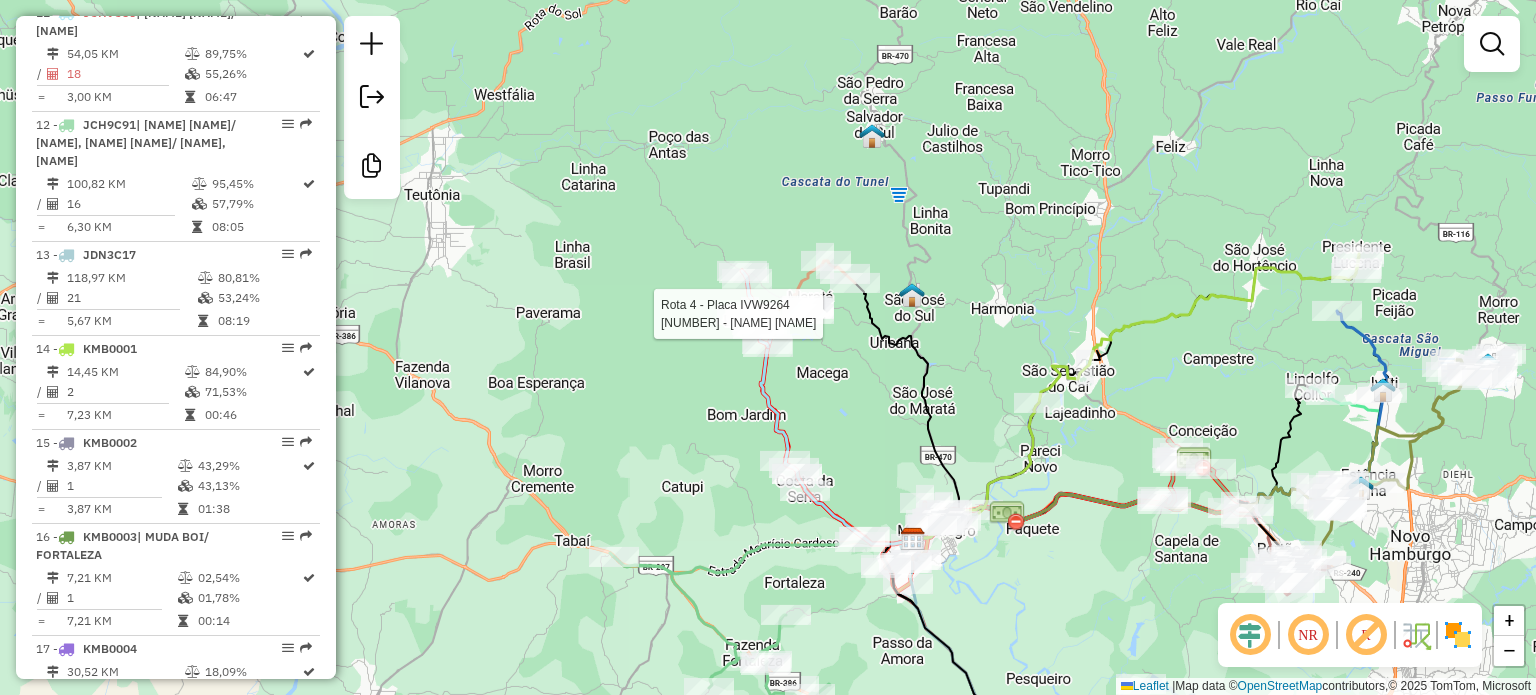 select on "**********" 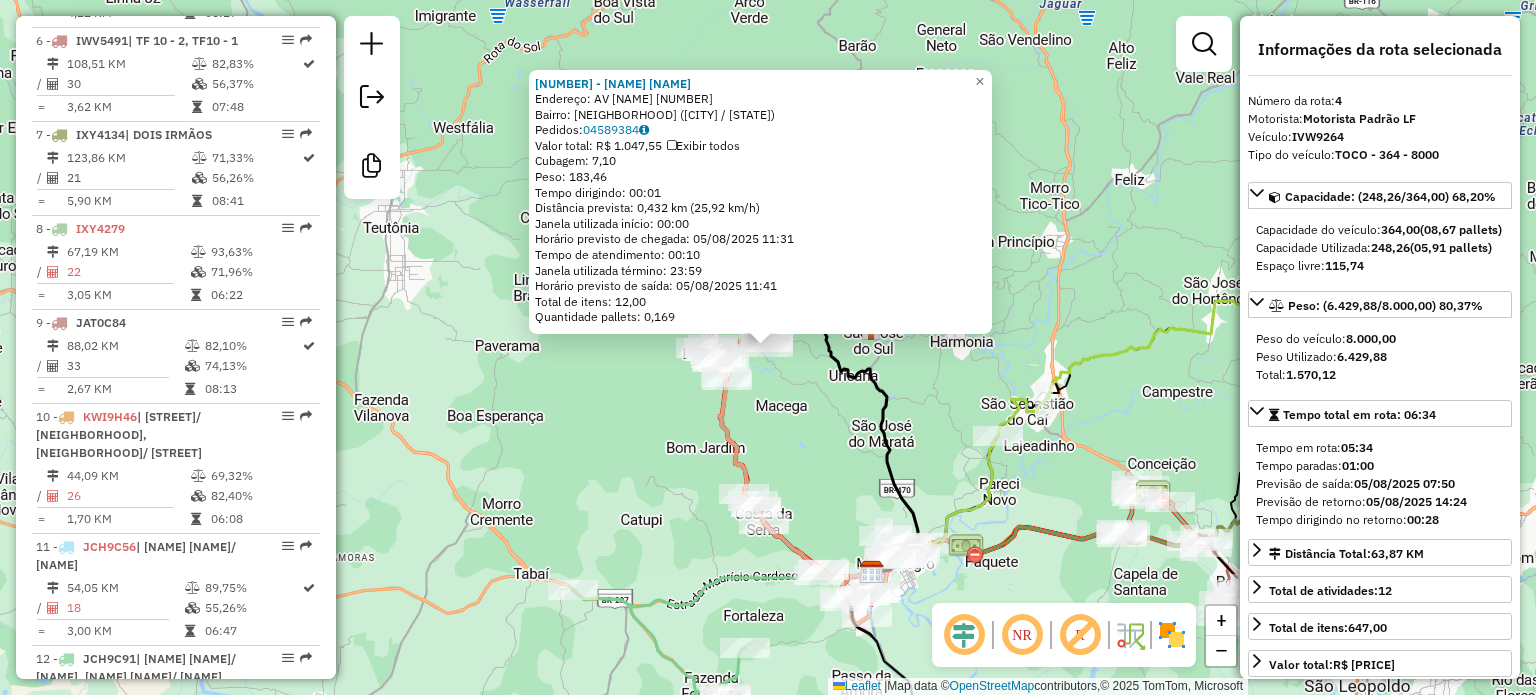 scroll, scrollTop: 1087, scrollLeft: 0, axis: vertical 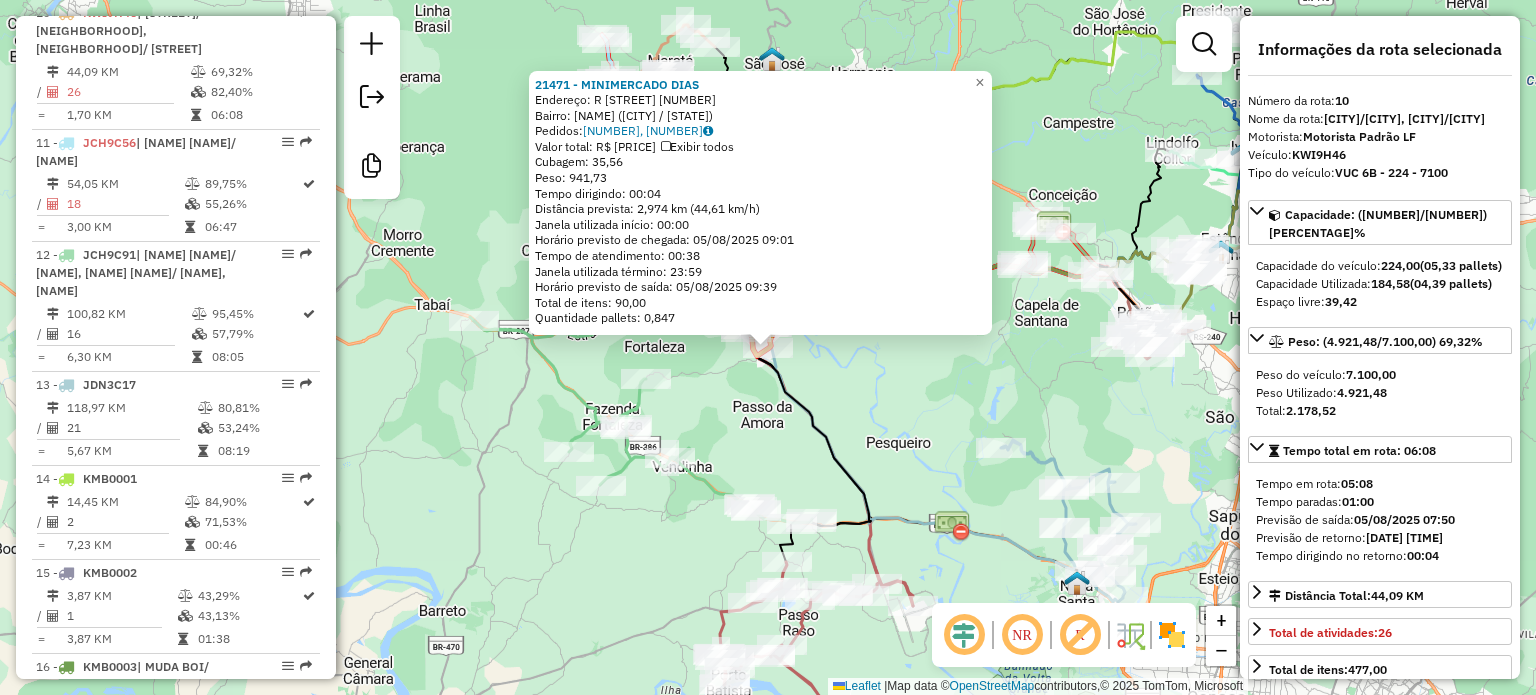 click on "[NUMBER] - [NAME] Endereço: R [STREET] [NUMBER] Bairro: [NEIGHBORHOOD] ([CITY] / [STATE]) Pedidos: [NUMBER], [NUMBER] Valor total: R$ [PRICE] Exibir todos Cubagem: [WEIGHT] Peso: [WEIGHT] Tempo dirigindo: [TIME] Distância prevista: [DISTANCE] km ([SPEED] km/h) Janela utilizada início: [TIME] Horário previsto de chegada: [DATE] [TIME] Tempo de atendimento: [TIME] Janela utilizada término: [TIME] Horário previsto de saída: [DATE] [TIME] Total de itens: [NUMBER] Quantidade pallets: [NUMBER] × Janela de atendimento Grade de atendimento Capacidade Transportadoras Veículos Cliente Pedidos Rotas Selecione os dias de semana para filtrar as janelas de atendimento Seg Ter Qua Qui Sex Sáb Dom Informe o período da janela de atendimento: De: Até: Filtrar exatamente a janela do cliente Considerar janela de atendimento padrão Selecione os dias de semana para filtrar as grades de atendimento Seg Ter Qua Qui Sex Sáb Dom Peso mínimo: Peso máximo: De:" 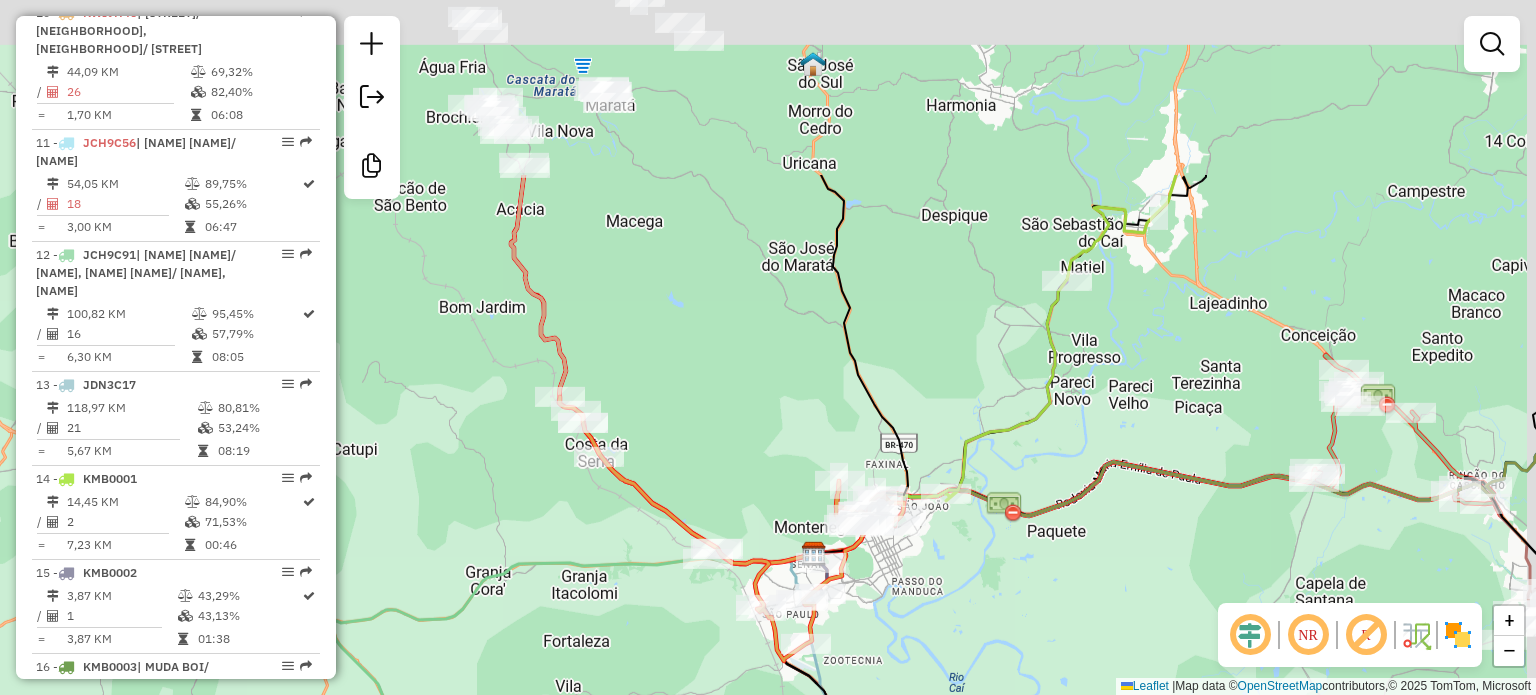 drag, startPoint x: 718, startPoint y: 460, endPoint x: 732, endPoint y: 598, distance: 138.70833 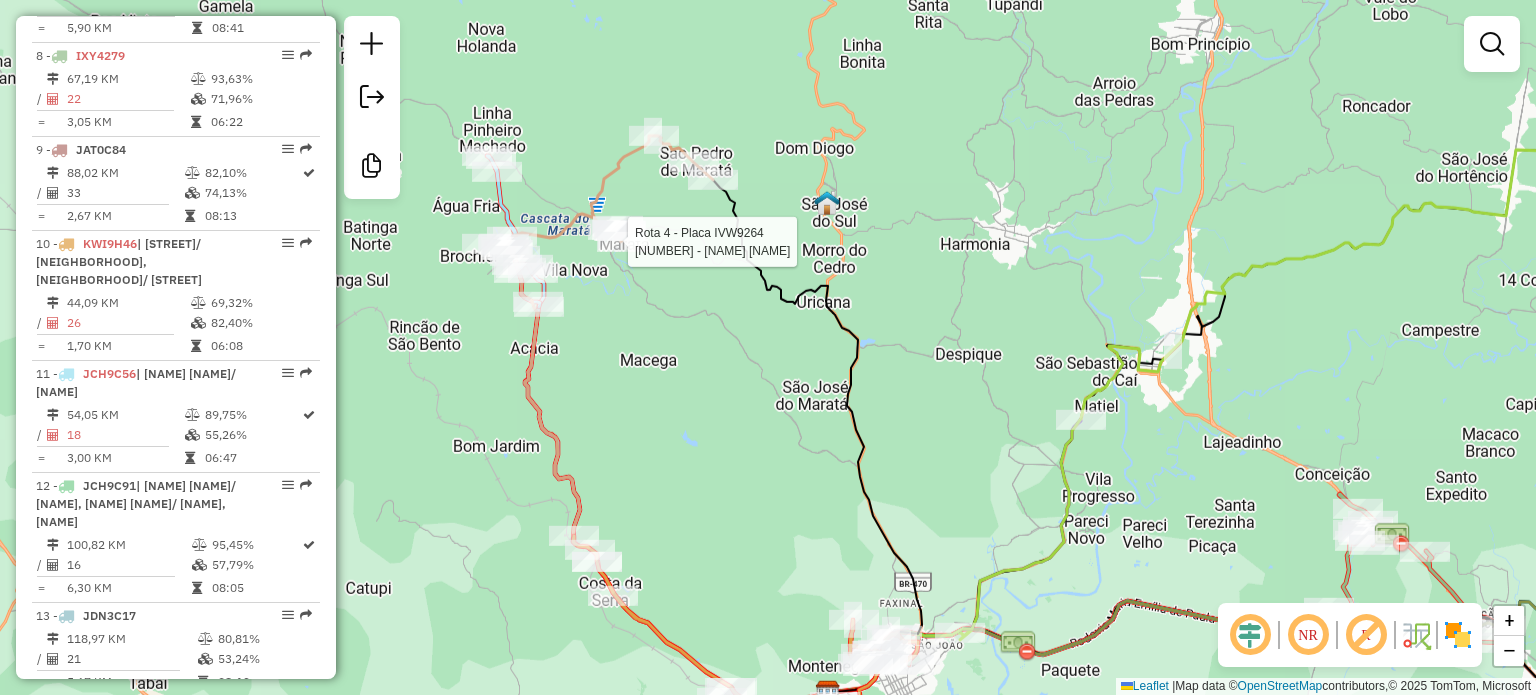 select on "**********" 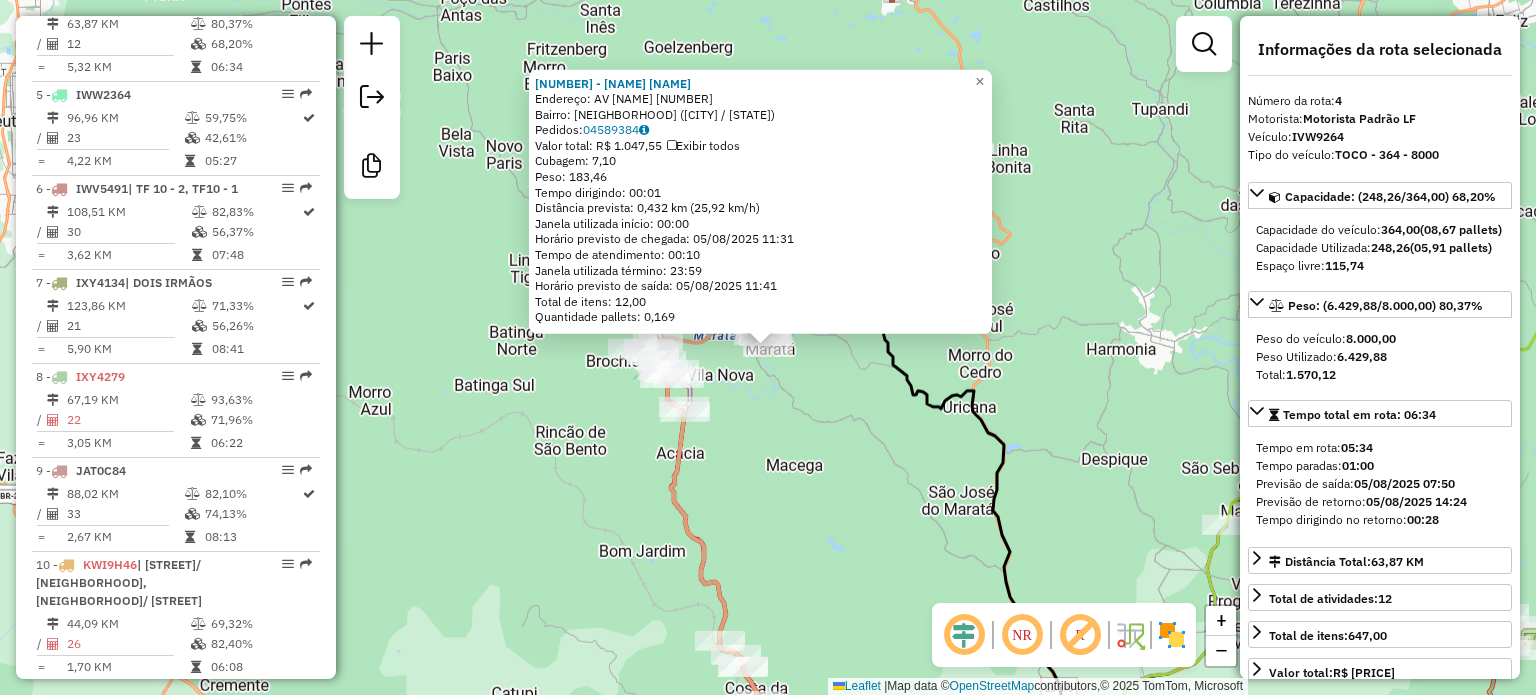 scroll, scrollTop: 1087, scrollLeft: 0, axis: vertical 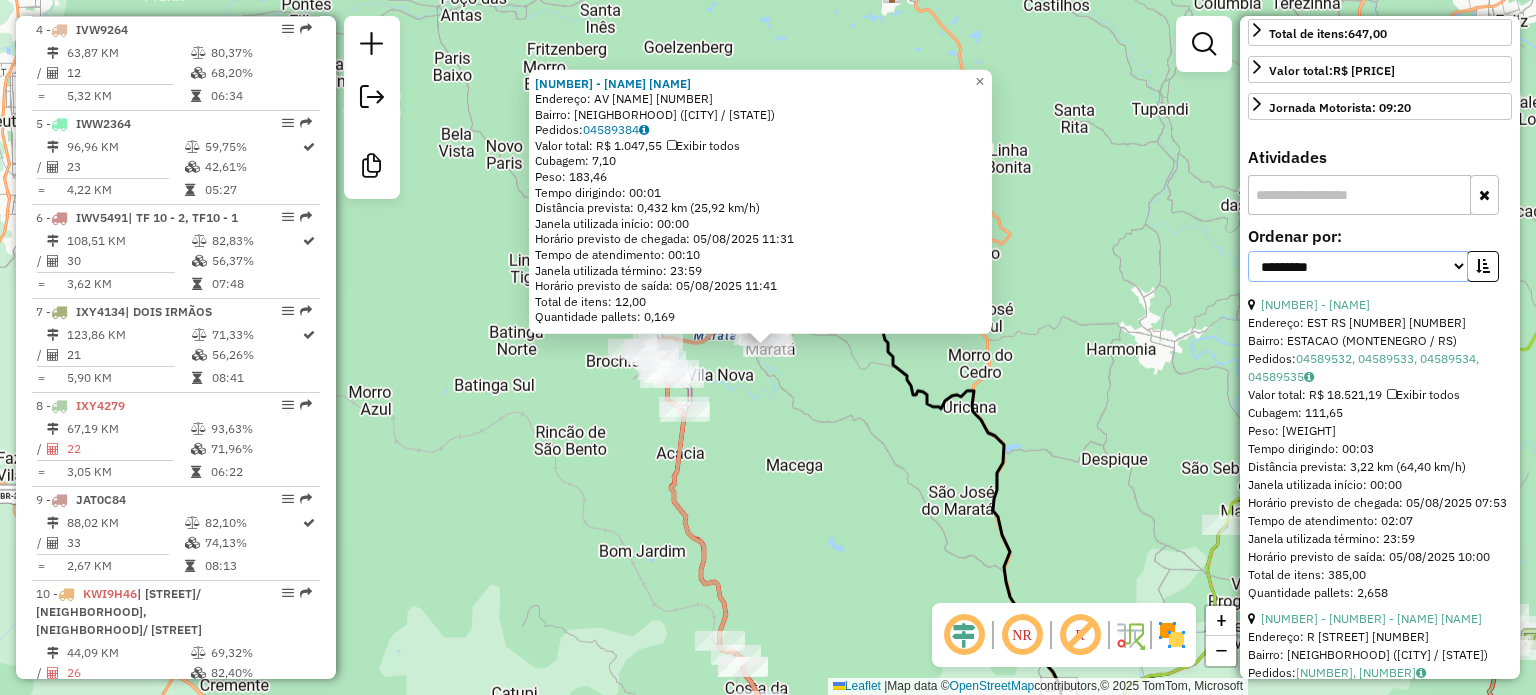 click on "**********" at bounding box center (1358, 266) 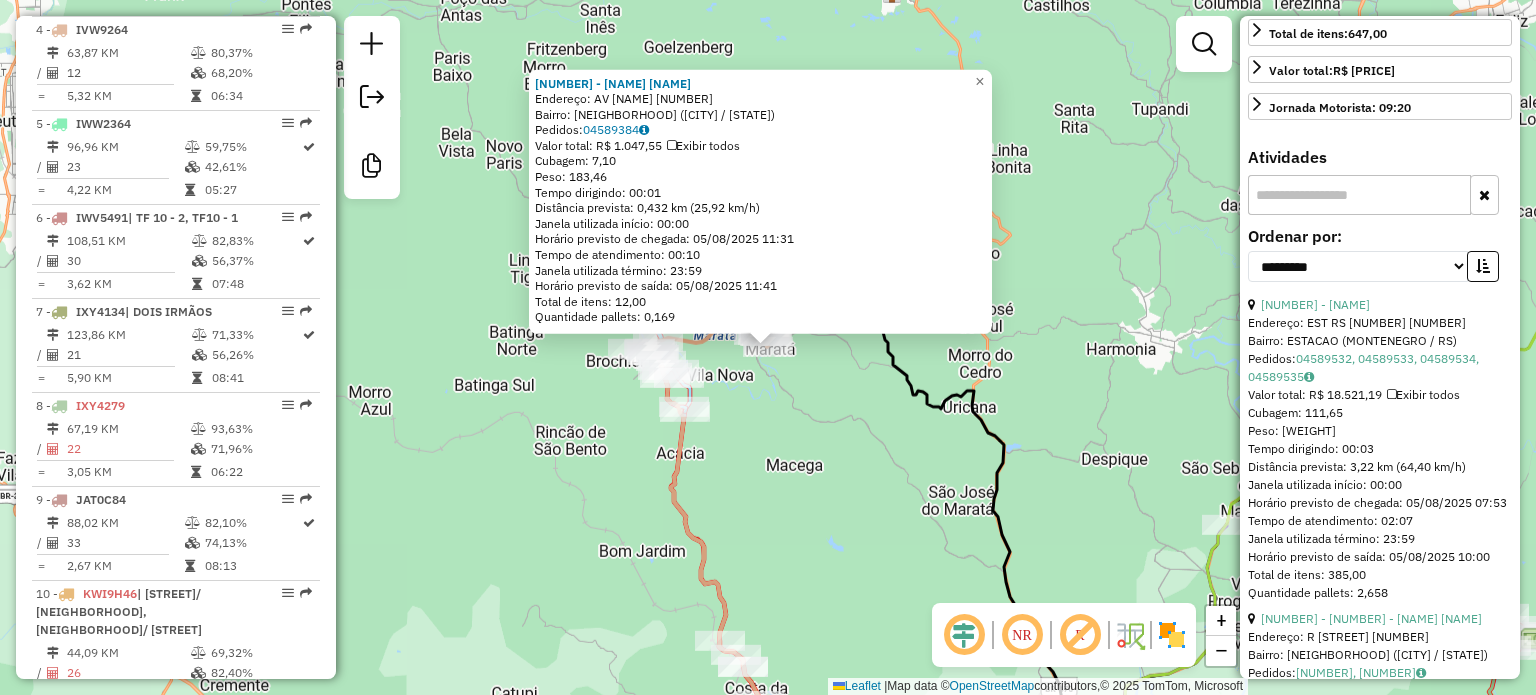 drag, startPoint x: 1066, startPoint y: 407, endPoint x: 1068, endPoint y: 453, distance: 46.043457 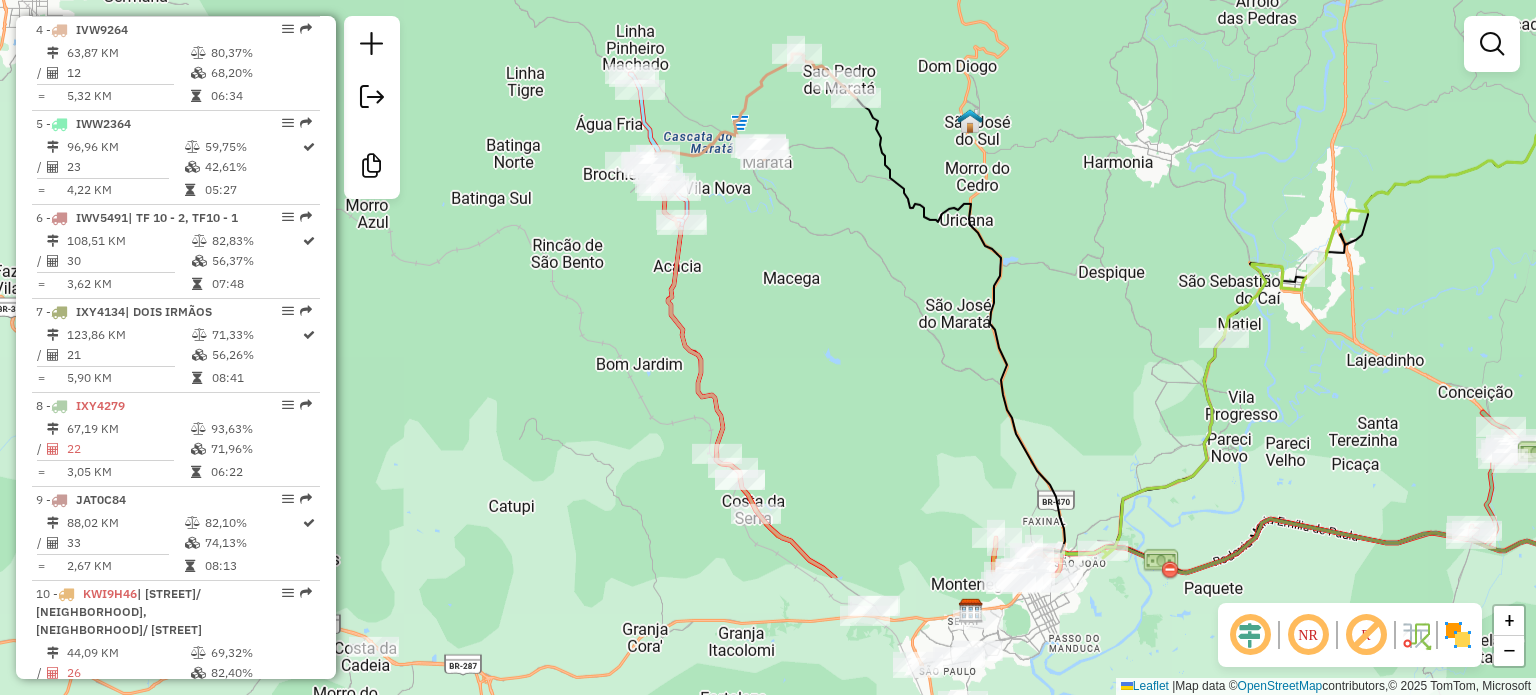 drag, startPoint x: 1067, startPoint y: 435, endPoint x: 1052, endPoint y: 159, distance: 276.40732 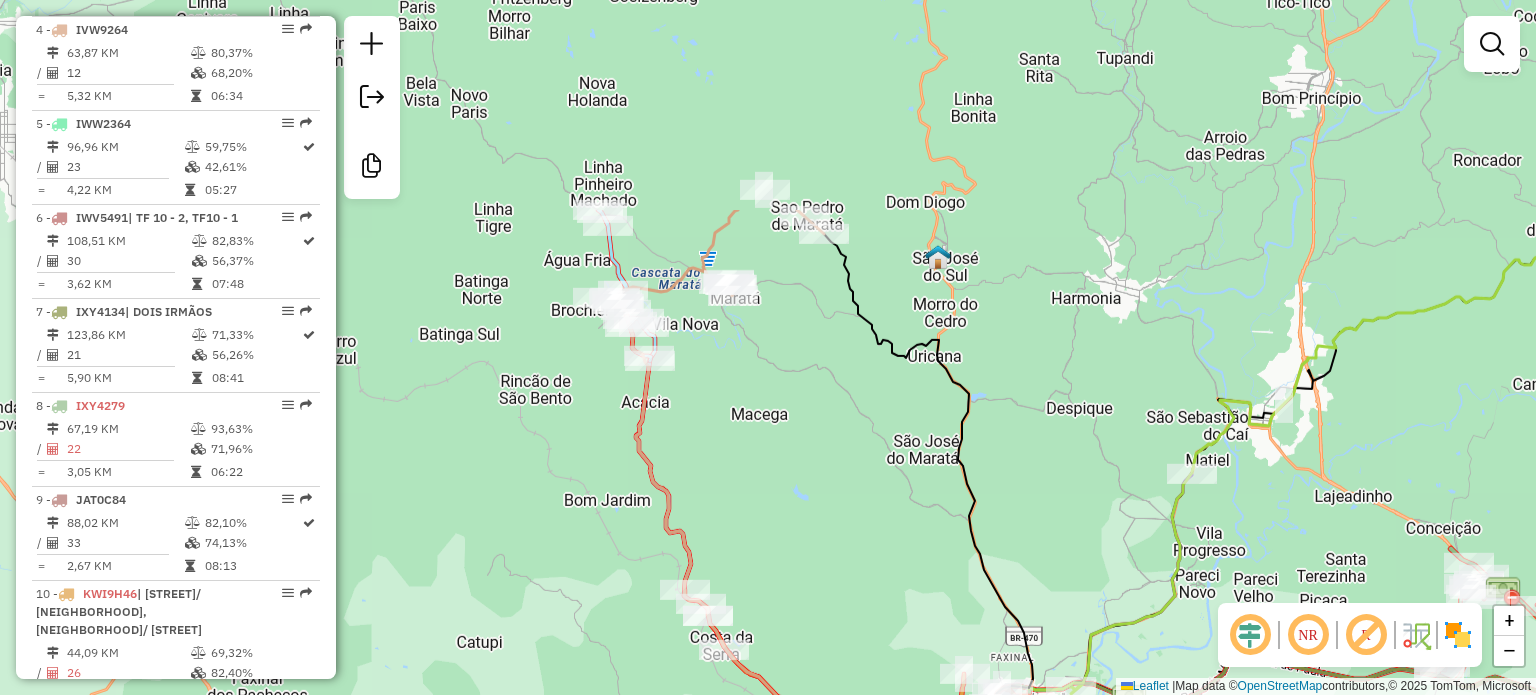 drag, startPoint x: 909, startPoint y: 351, endPoint x: 889, endPoint y: 625, distance: 274.72894 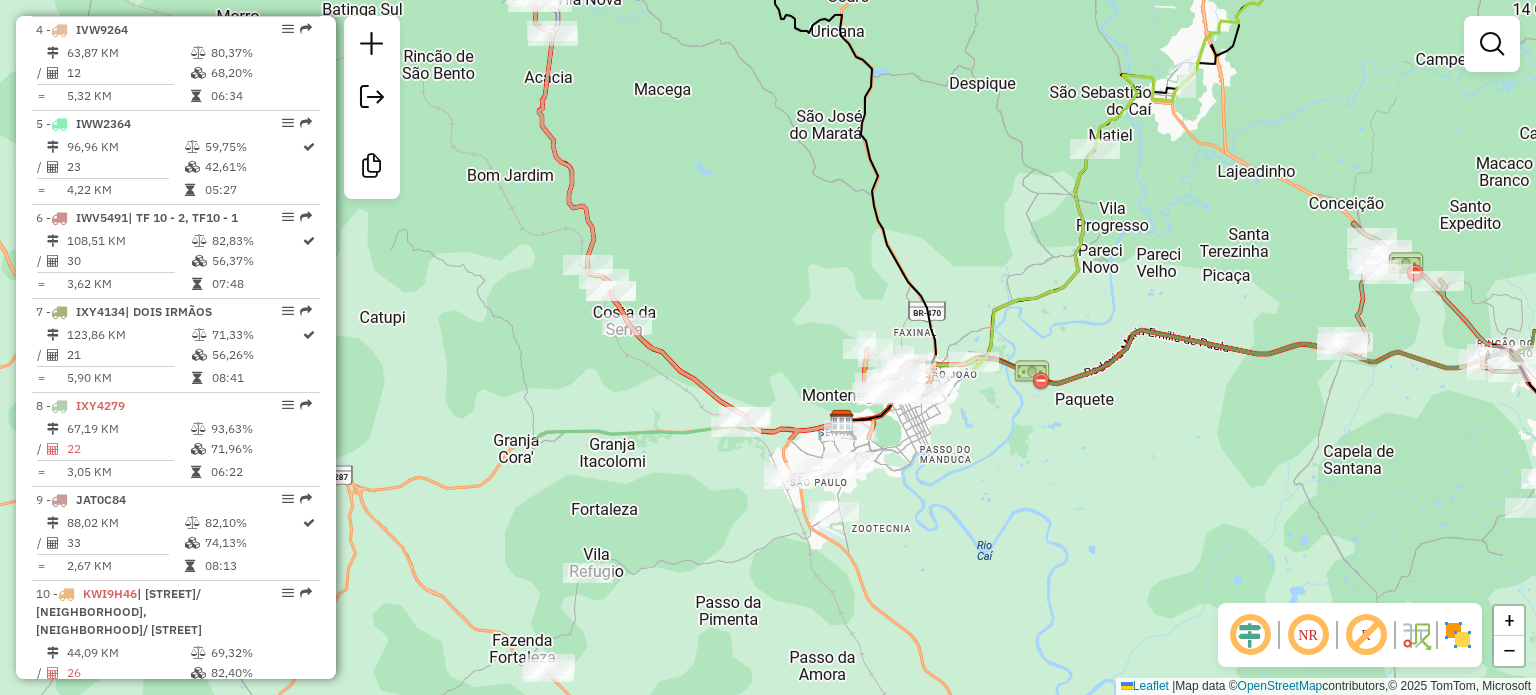 drag, startPoint x: 858, startPoint y: 316, endPoint x: 832, endPoint y: 250, distance: 70.93659 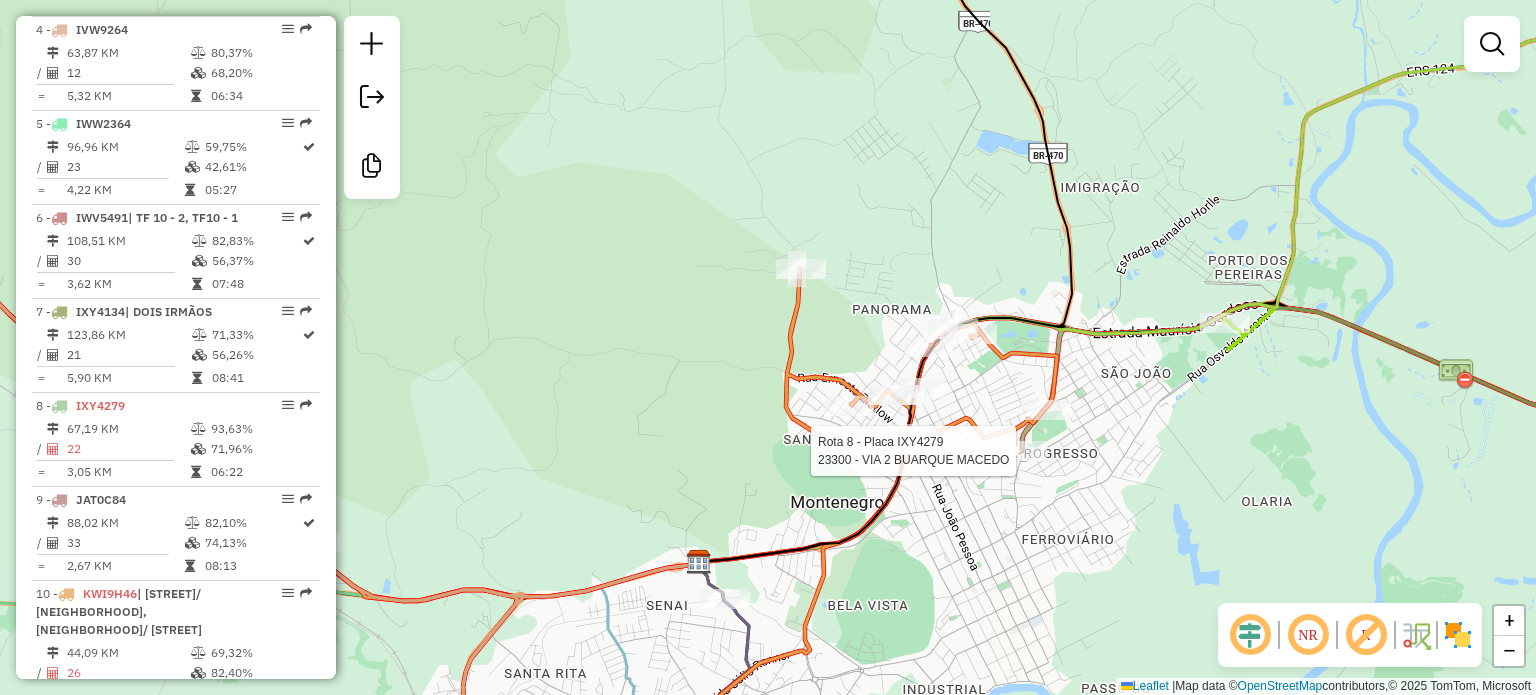 select on "**********" 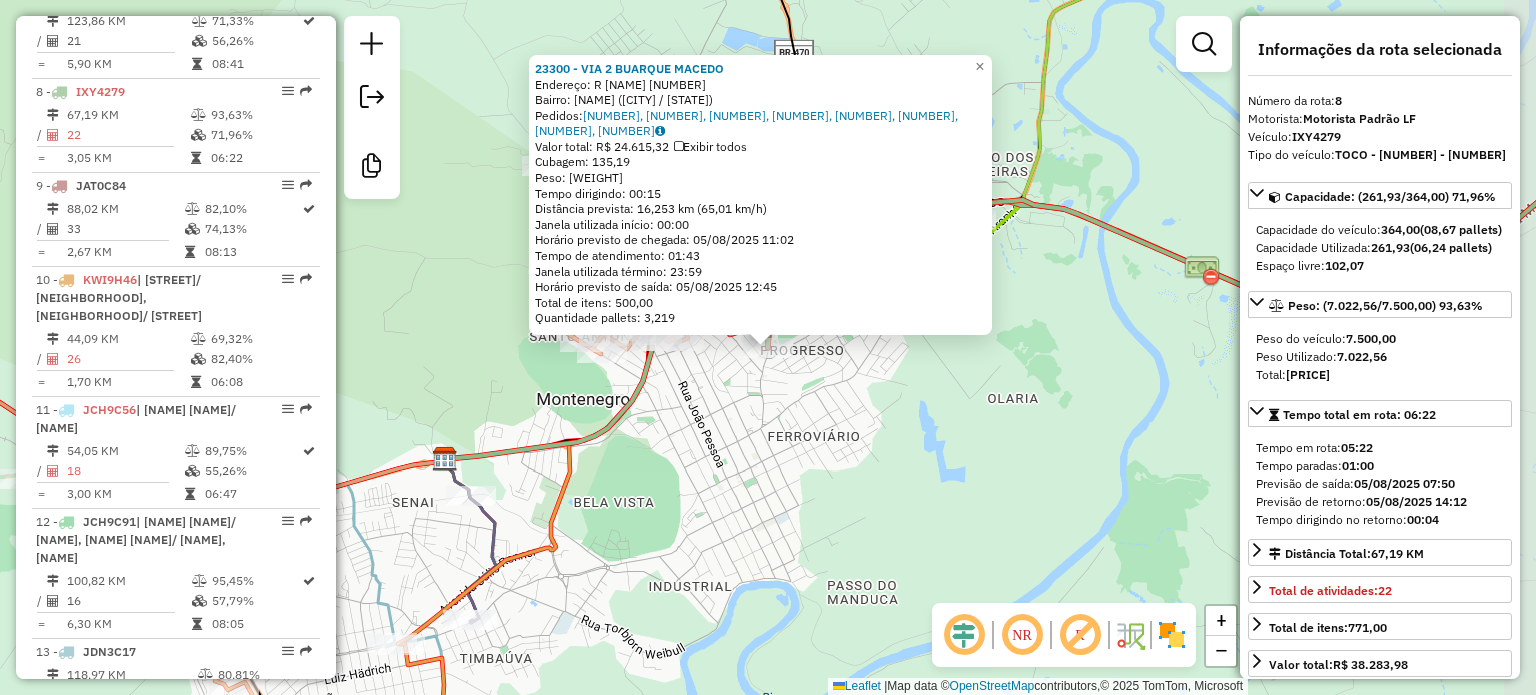 scroll, scrollTop: 1480, scrollLeft: 0, axis: vertical 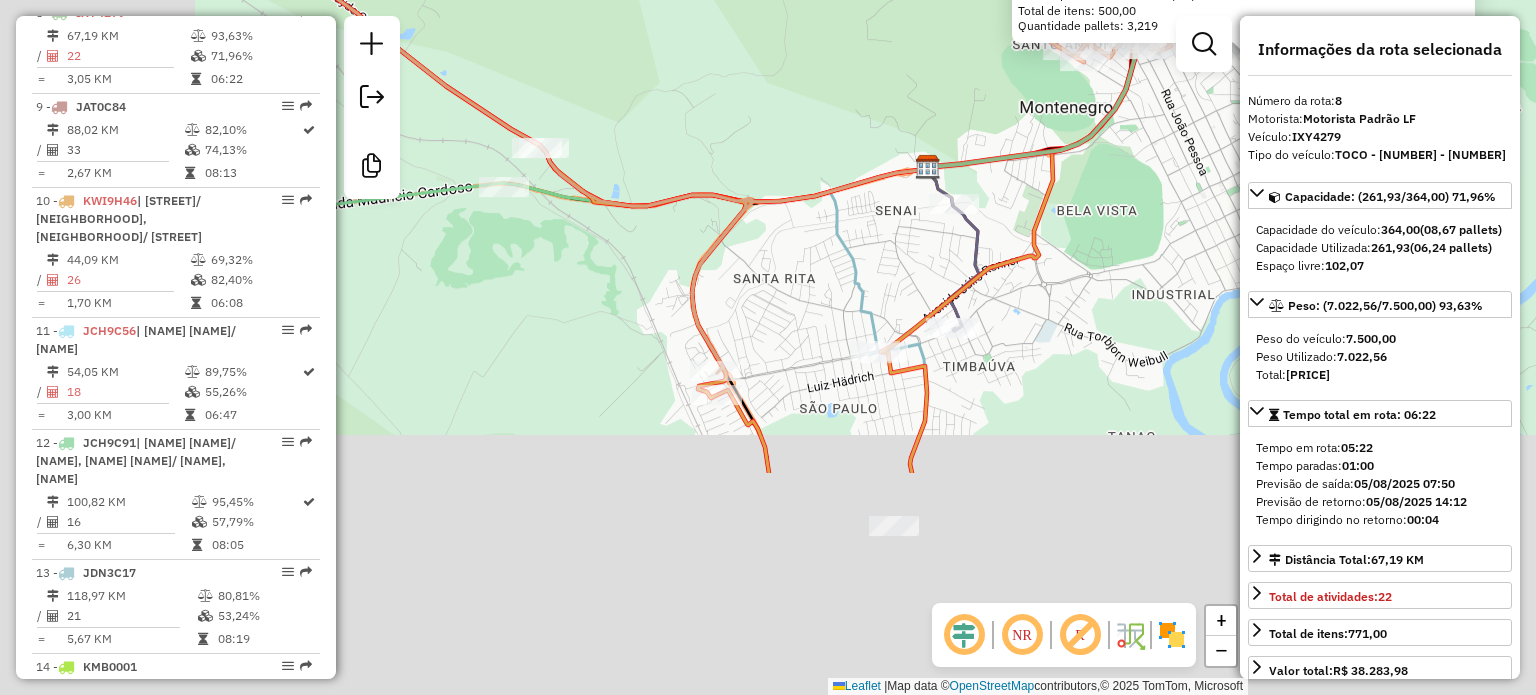 drag, startPoint x: 772, startPoint y: 532, endPoint x: 1356, endPoint y: 171, distance: 686.56903 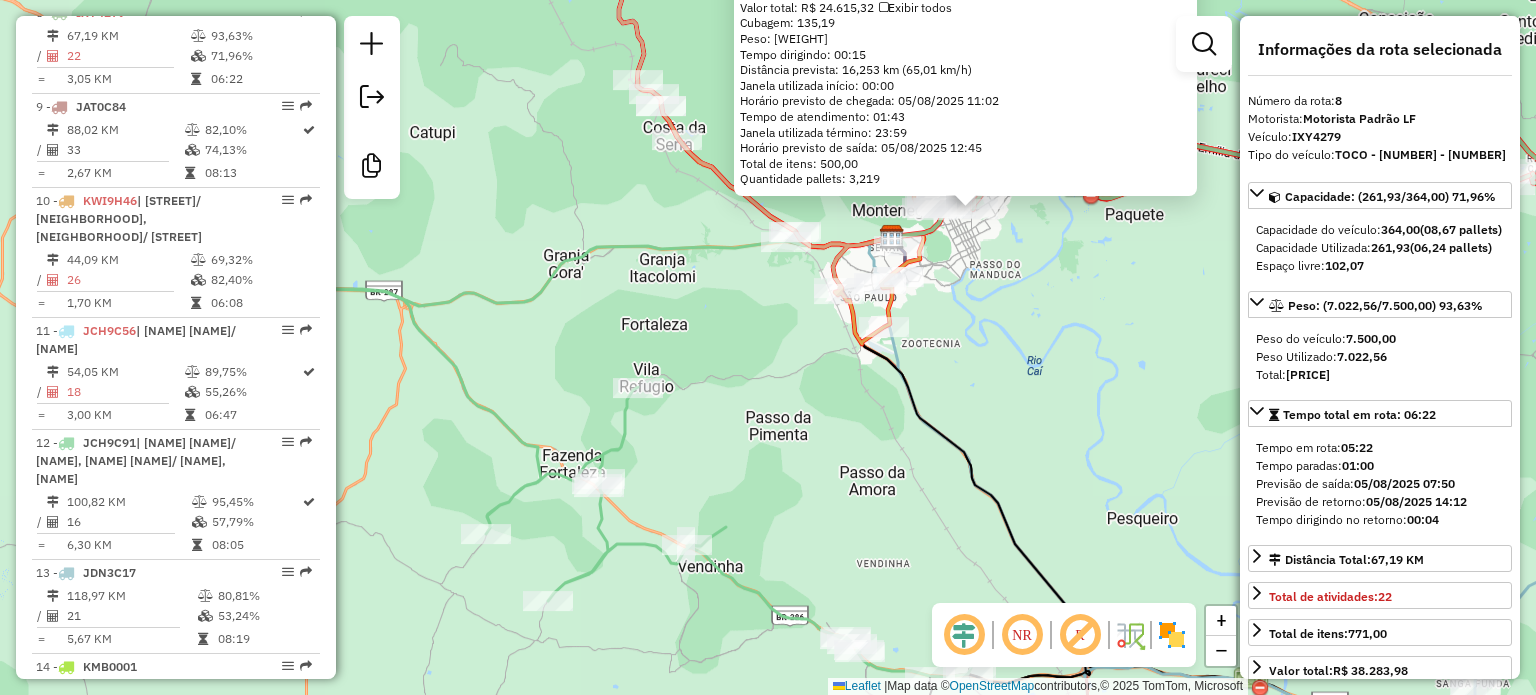 click on "[NUMBER] - [NAME] [NAME]  Endereço: R [NAME] [NUMBER]   Bairro: [NAME] ([CITY] / [STATE])   Pedidos:  [NUMBER], [NUMBER], [NUMBER], [NUMBER], [NUMBER], [NUMBER], [NUMBER], [NUMBER]   Valor total: [CURRENCY] [NUMBER]   Exibir todos   Cubagem: [NUMBER]  Peso: [NUMBER]  Tempo dirigindo: [TIME]   Distância prevista: [NUMBER] km ([NUMBER] km/h)   Janela utilizada início: [TIME]   Horário previsto de chegada: [DATE] [TIME]   Tempo de atendimento: [TIME]   Janela utilizada término: [TIME]   Horário previsto de saída: [DATE] [TIME]   Total de itens: [NUMBER]   Quantidade pallets: [NUMBER]  × Janela de atendimento Grade de atendimento Capacidade Transportadoras Veículos Cliente Pedidos  Rotas Selecione os dias de semana para filtrar as janelas de atendimento  Seg   Ter   Qua   Qui   Sex   Sáb   Dom  Informe o período da janela de atendimento: De: Até:  Filtrar exatamente a janela do cliente  Considerar janela de atendimento padrão  Selecione os dias de semana para filtrar as grades de atendimento  Seg   Ter  +" 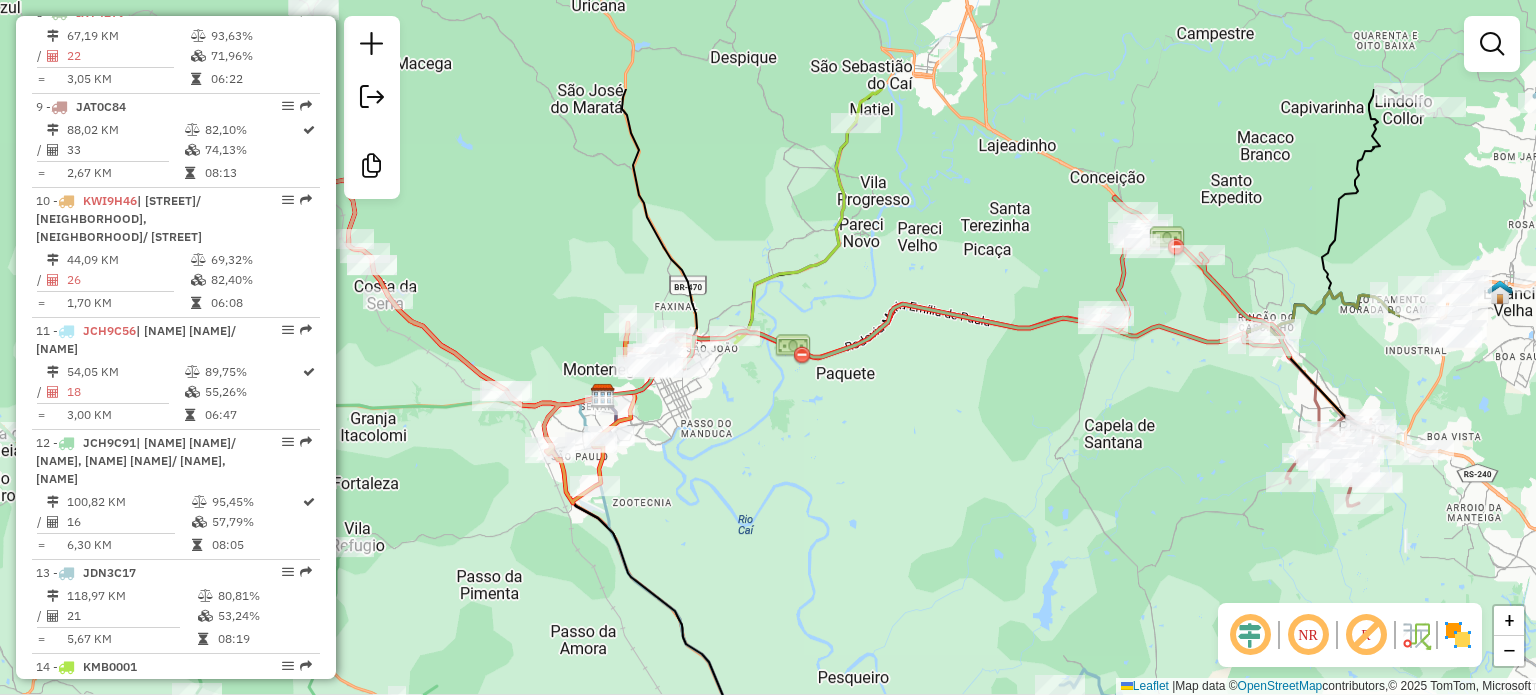 drag, startPoint x: 1097, startPoint y: 291, endPoint x: 828, endPoint y: 417, distance: 297.04712 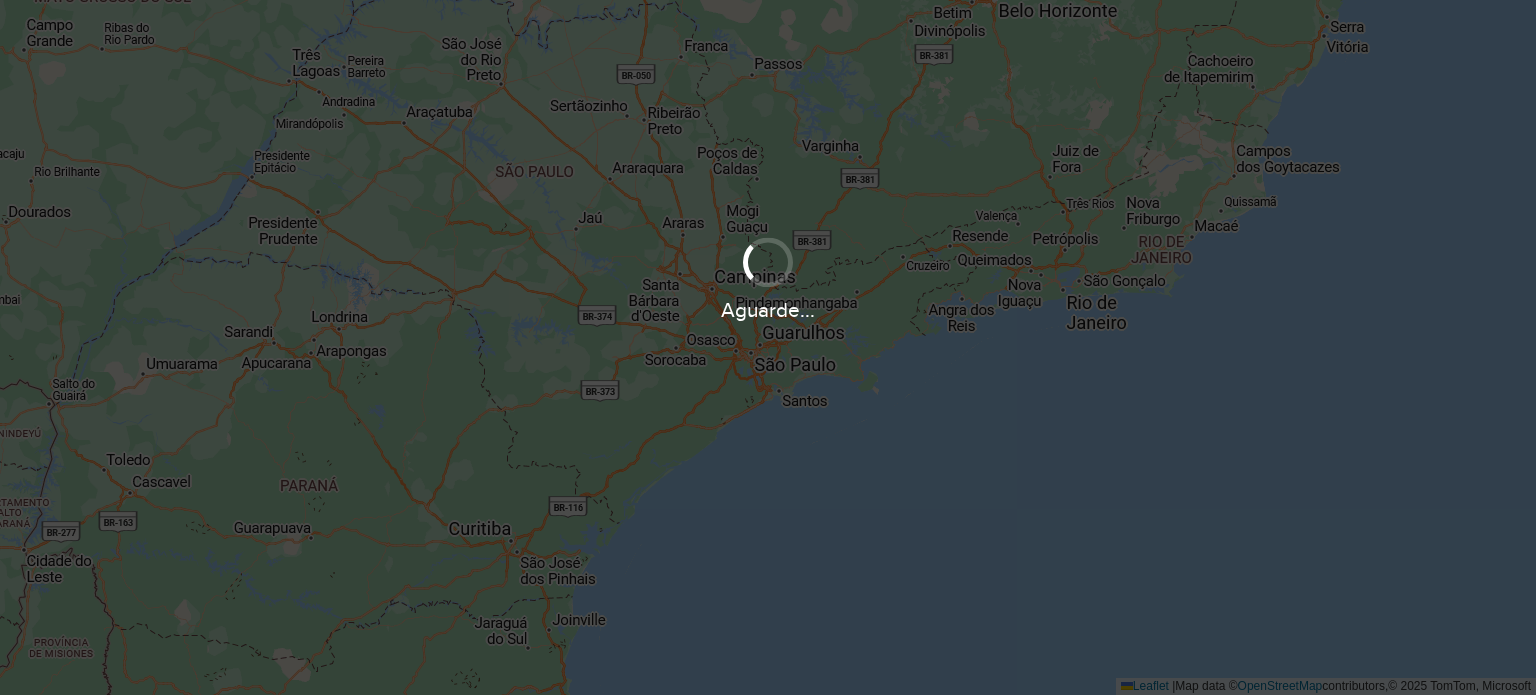 scroll, scrollTop: 0, scrollLeft: 0, axis: both 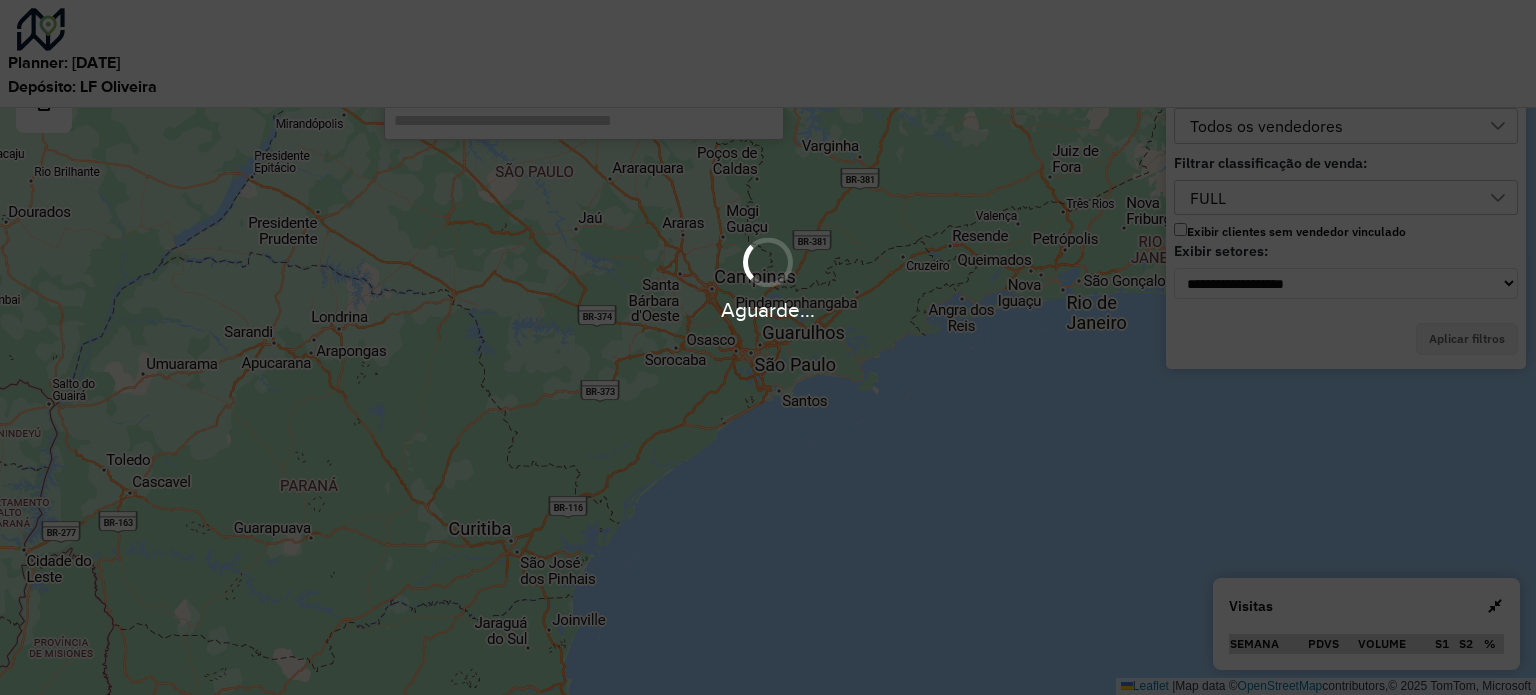 paste on "****" 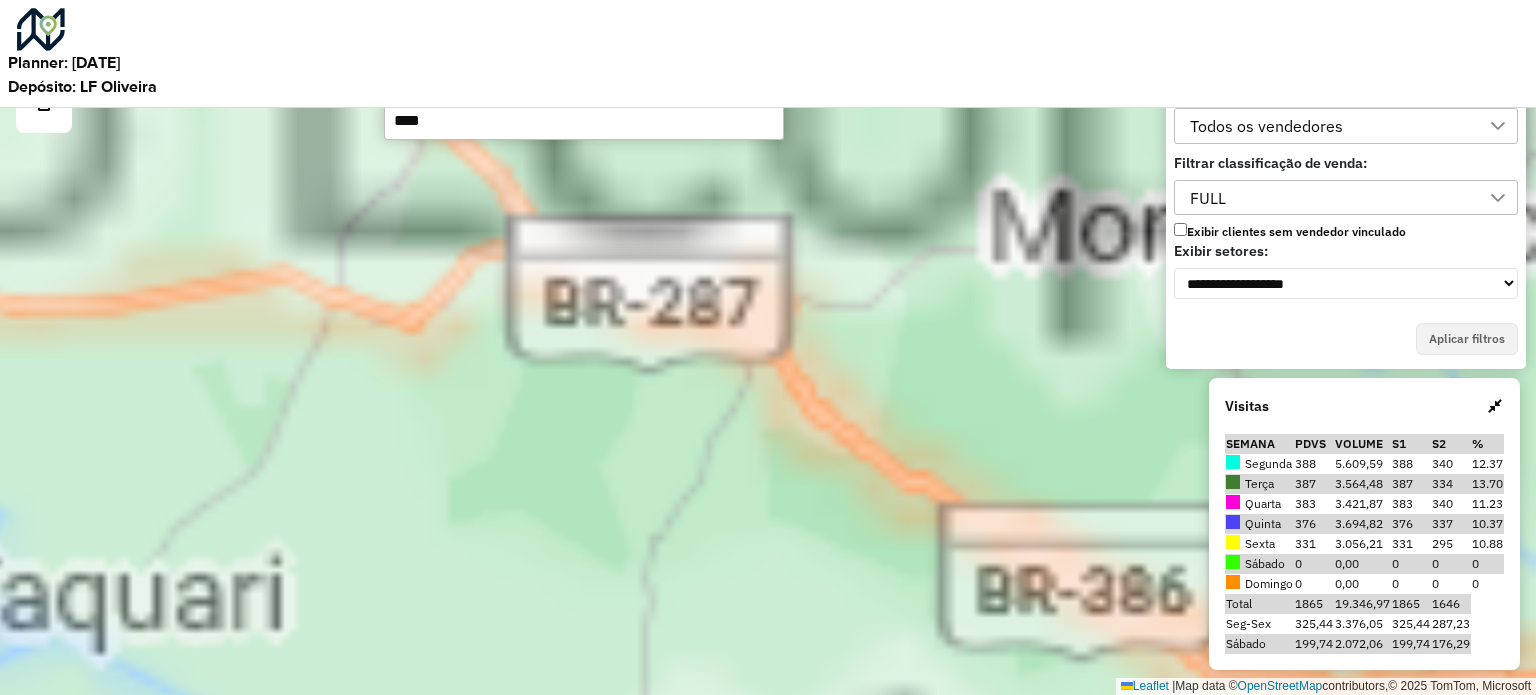 type on "****" 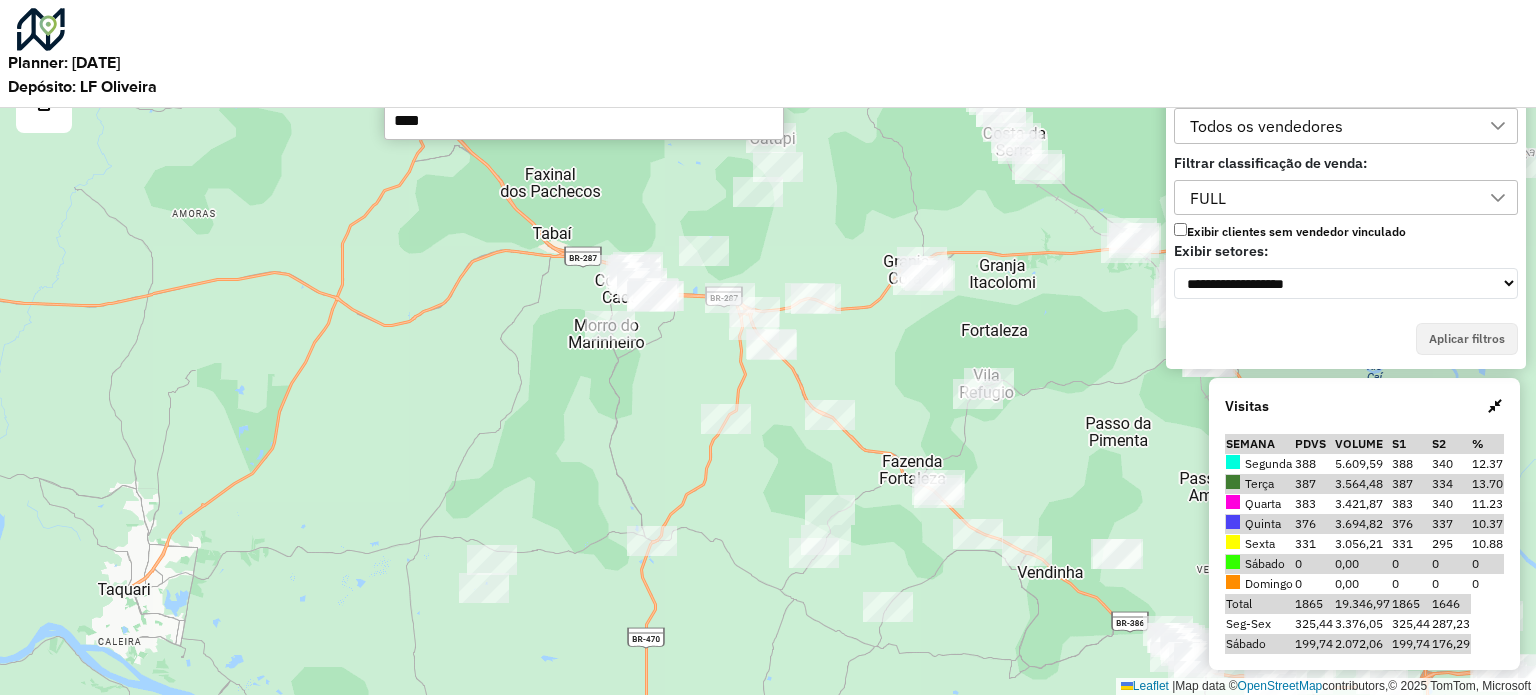 click on "Leaflet   |  Map data ©  OpenStreetMap  contributors,© 2025 TomTom, Microsoft" at bounding box center (768, 347) 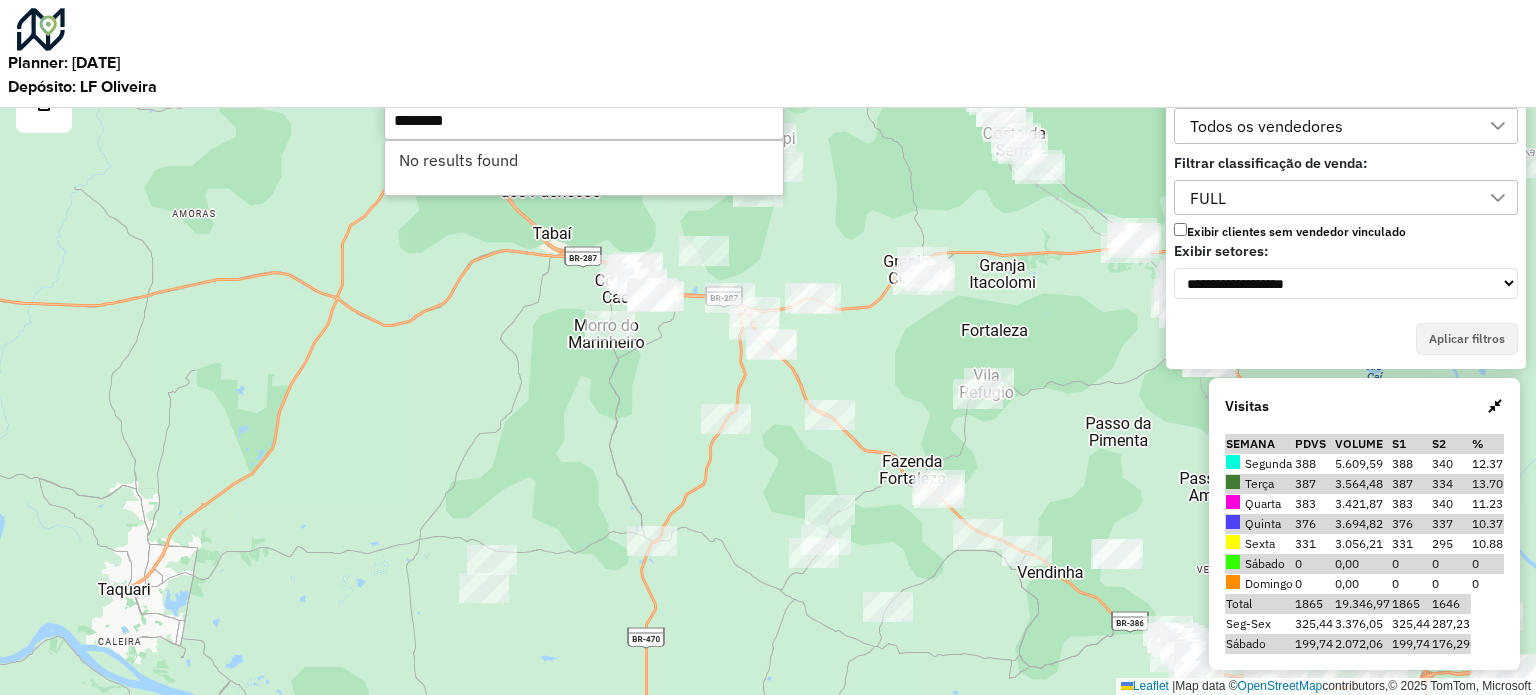 drag, startPoint x: 570, startPoint y: 128, endPoint x: 200, endPoint y: 129, distance: 370.00134 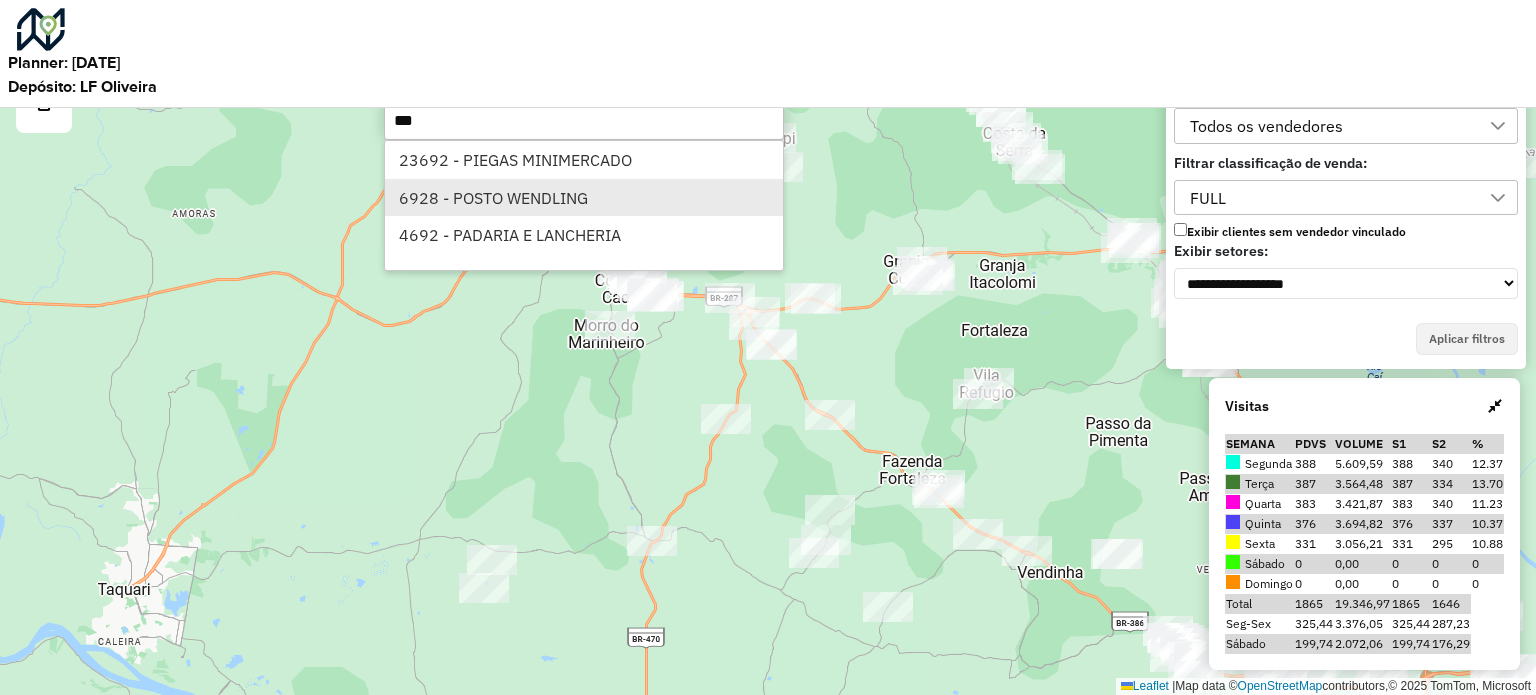 type on "***" 